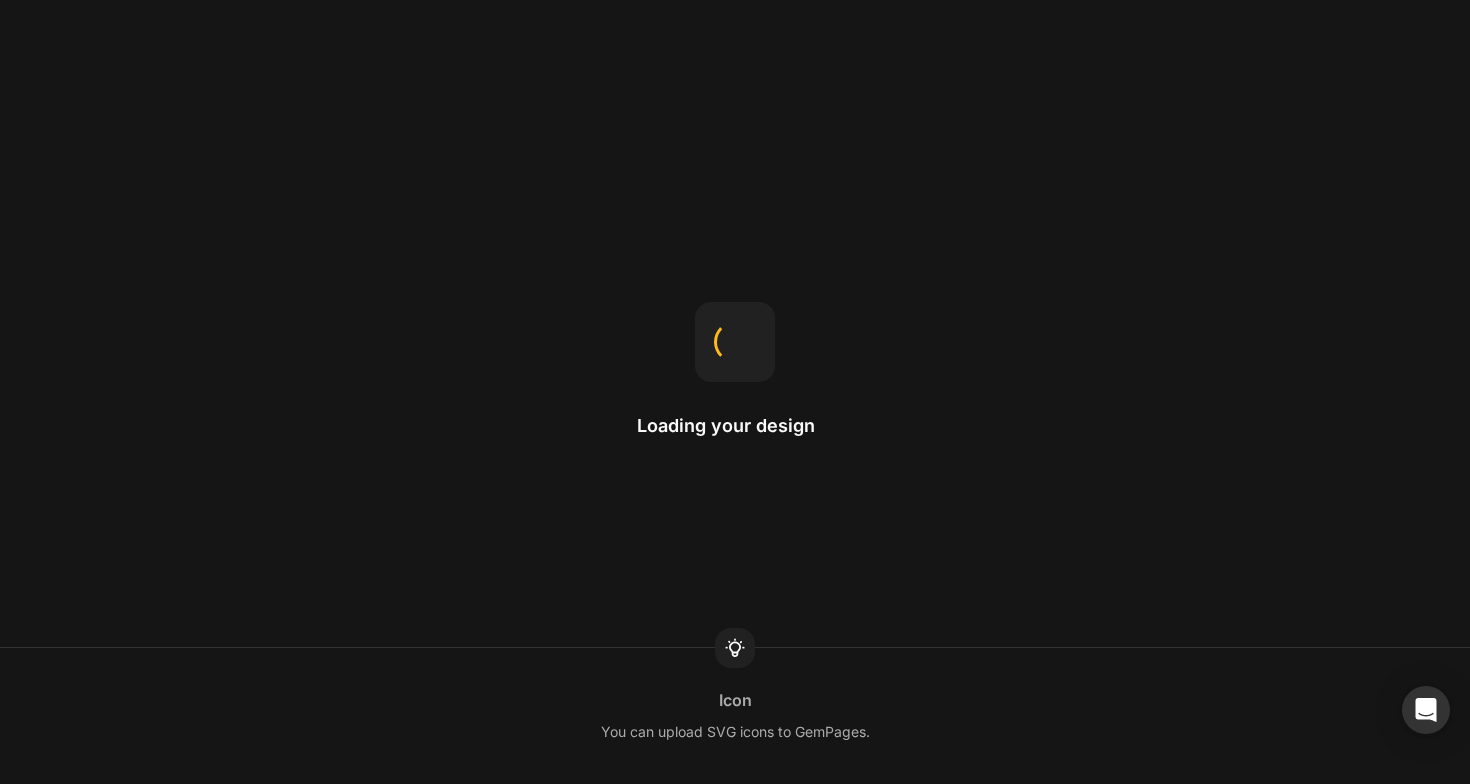 scroll, scrollTop: 0, scrollLeft: 0, axis: both 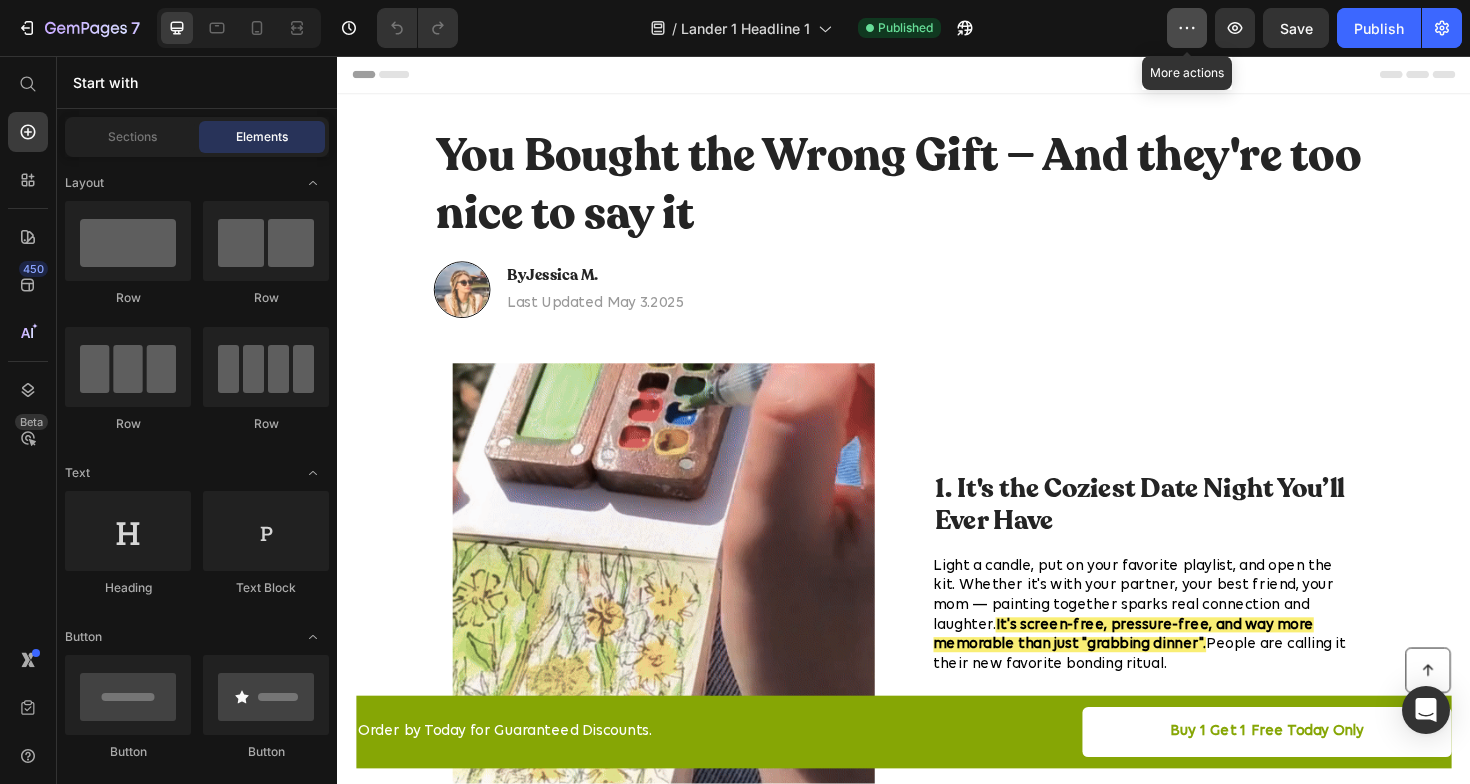 click 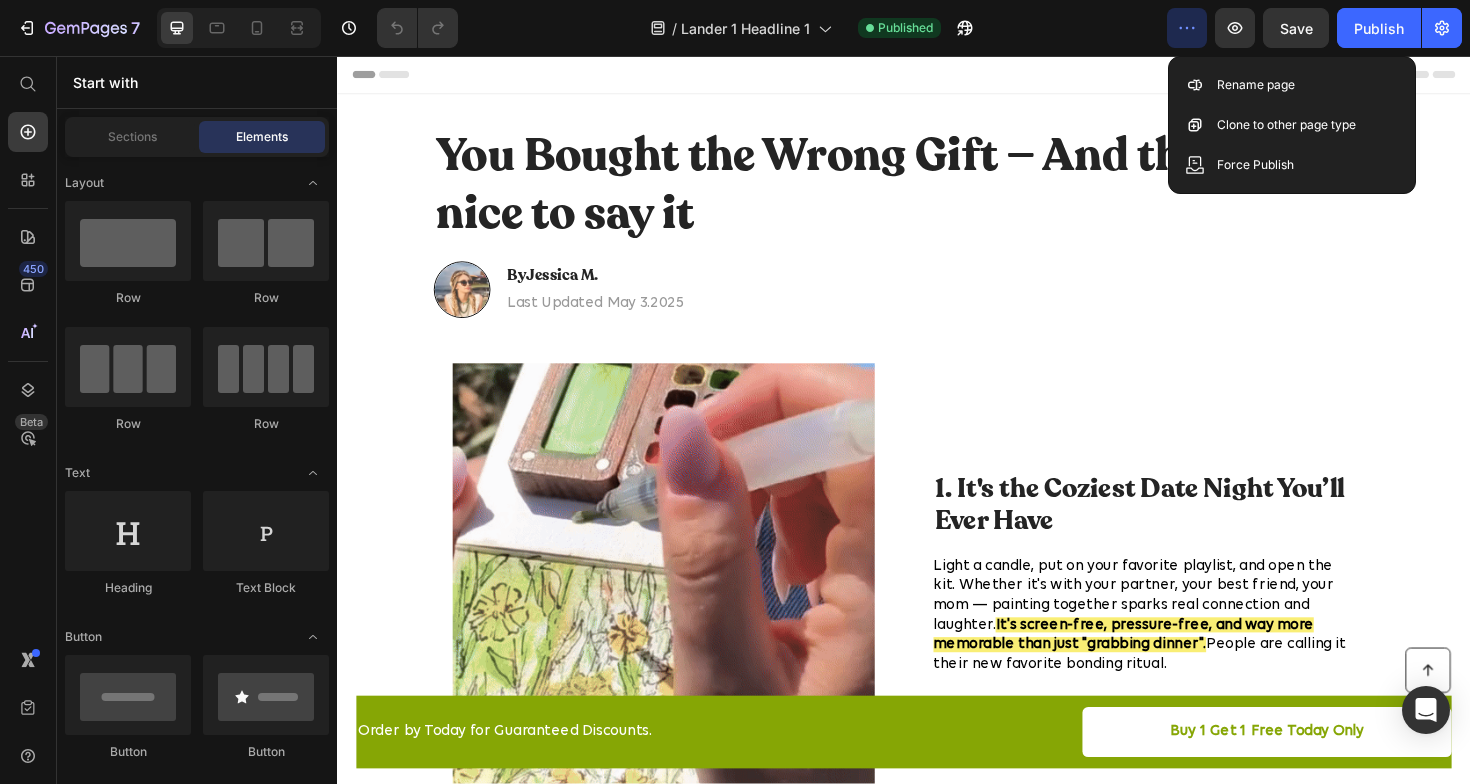 click 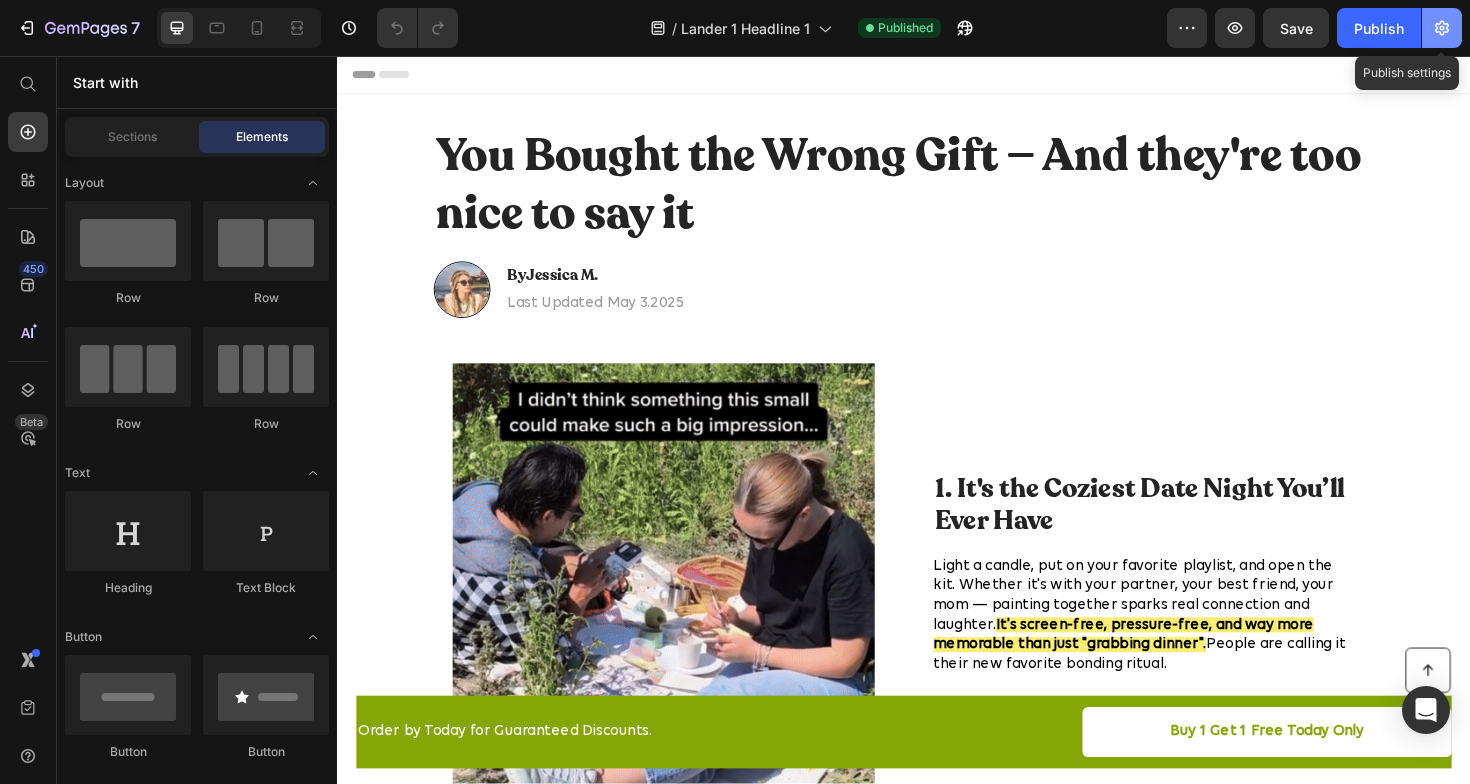 click 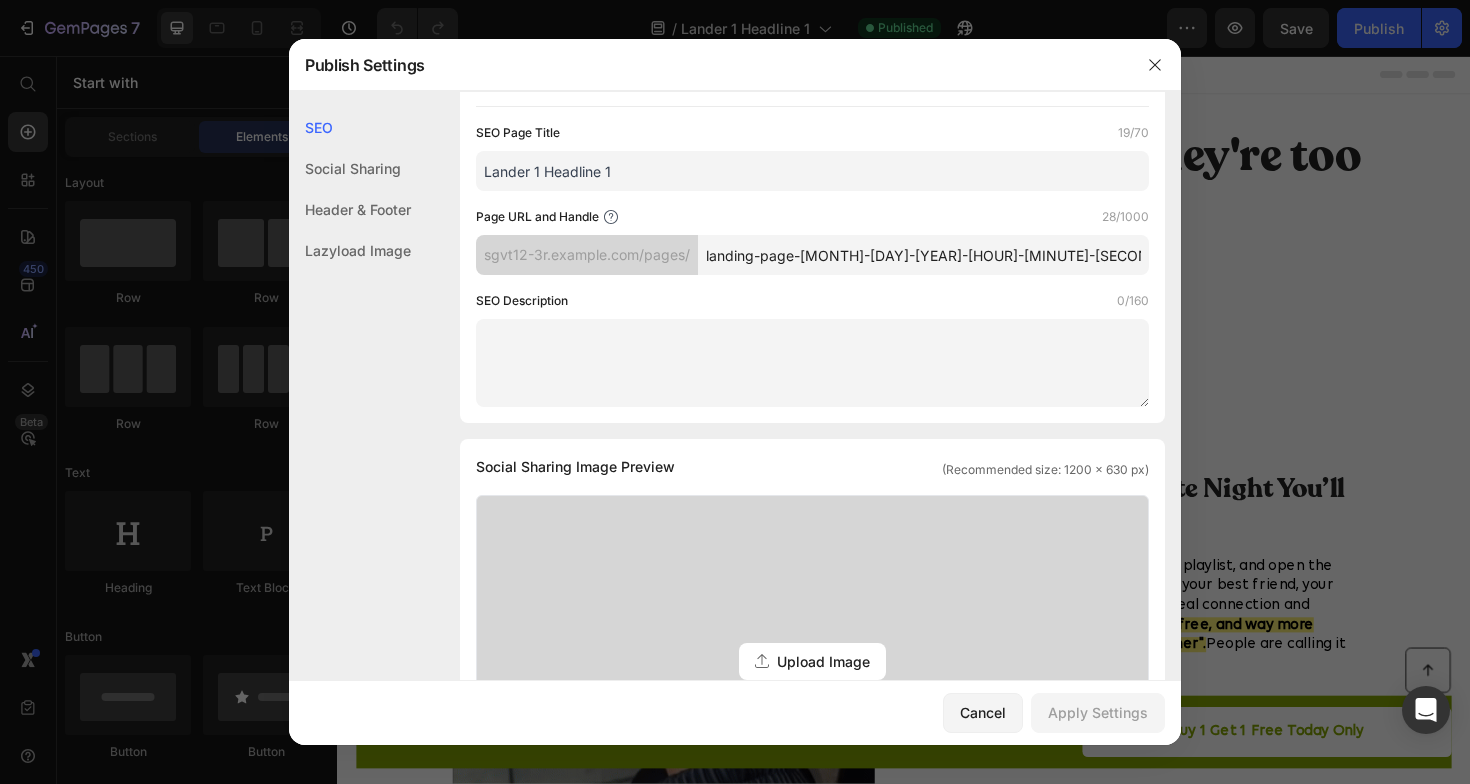 scroll, scrollTop: 0, scrollLeft: 0, axis: both 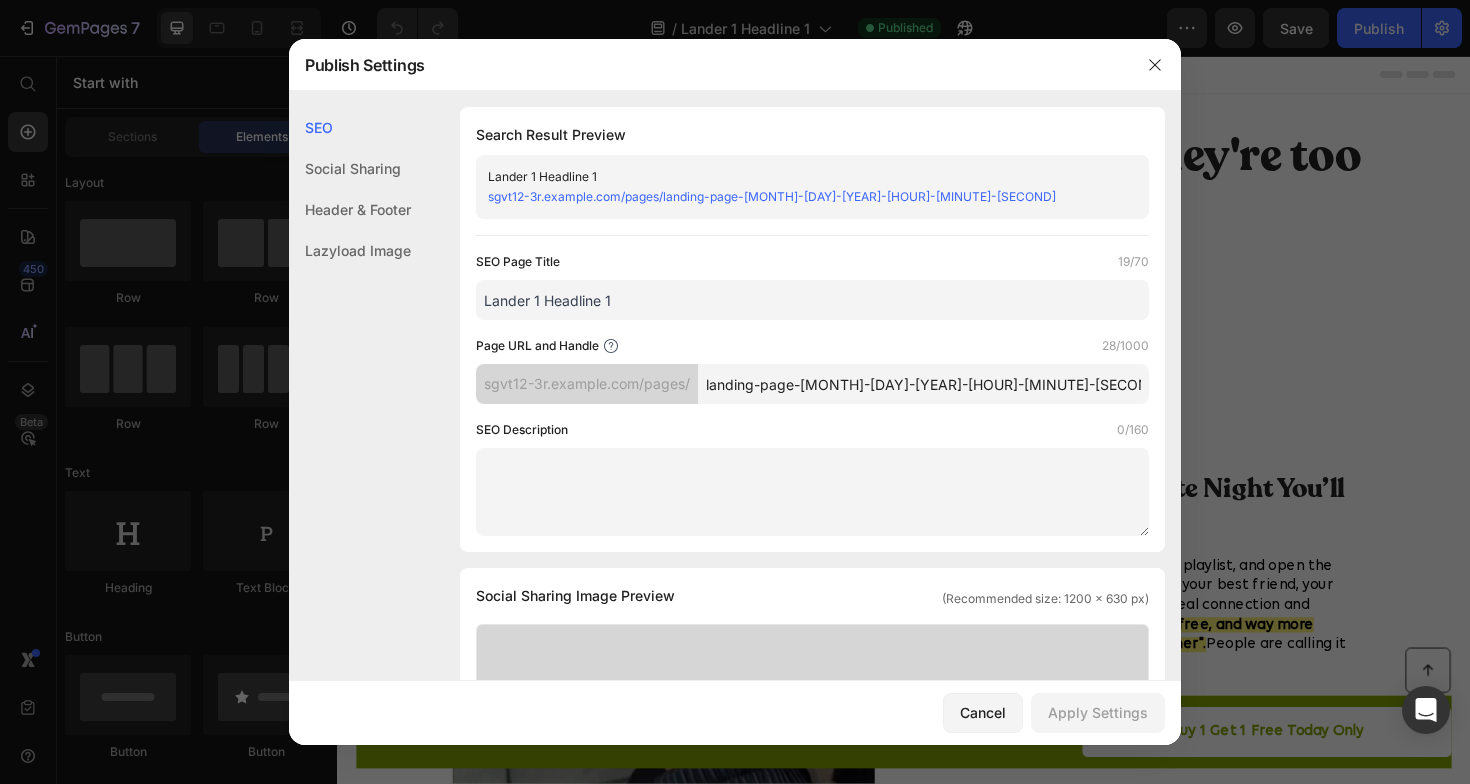 click on "Header & Footer" 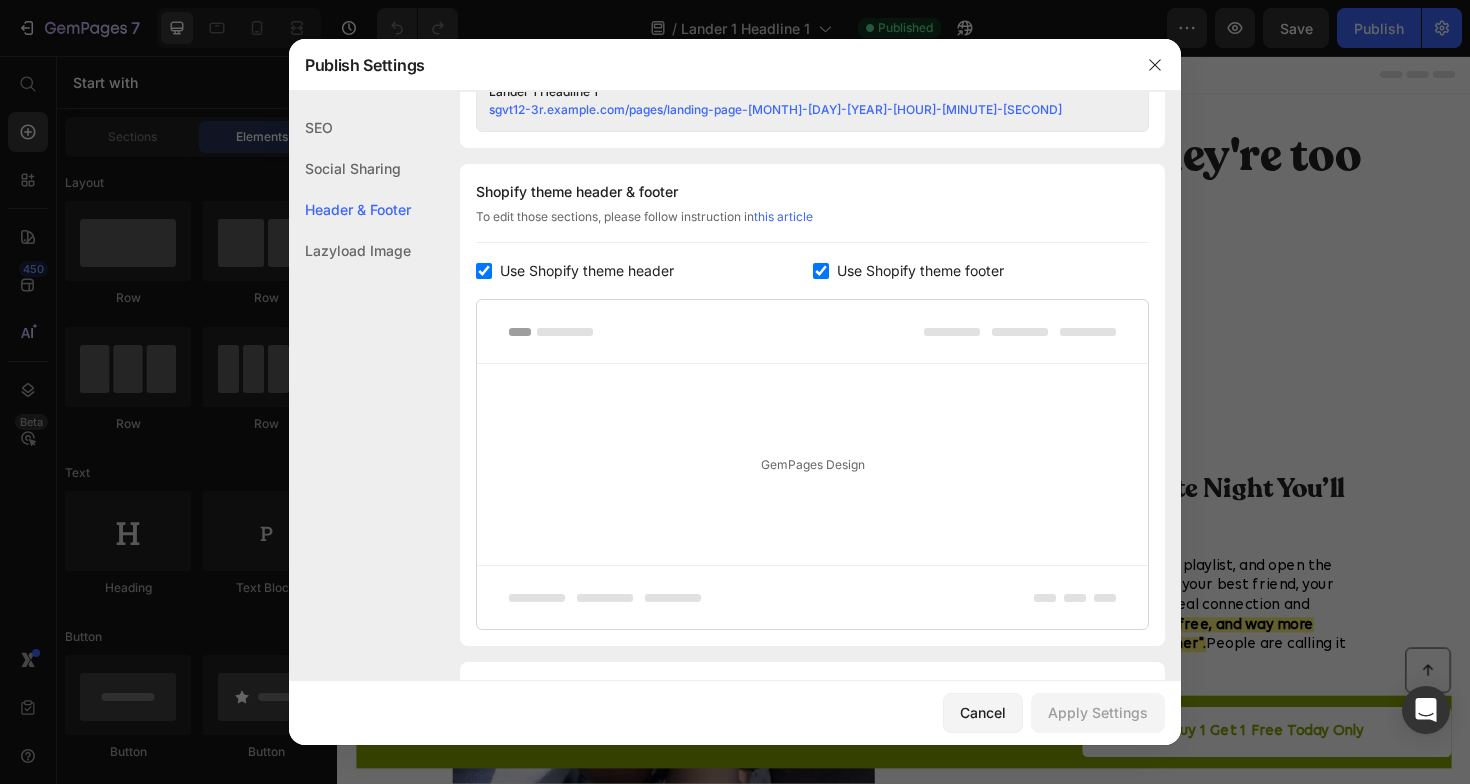 scroll, scrollTop: 937, scrollLeft: 0, axis: vertical 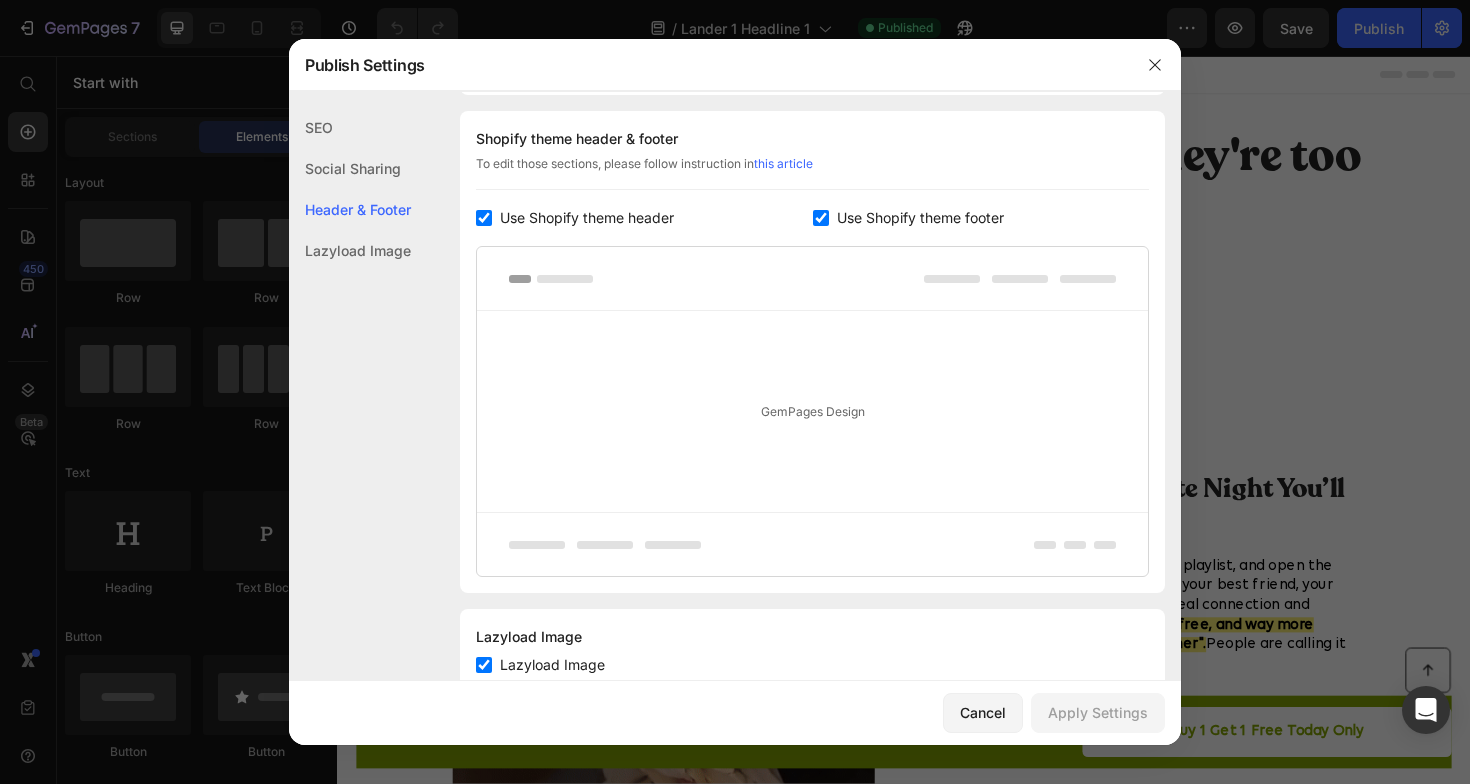 click at bounding box center (484, 218) 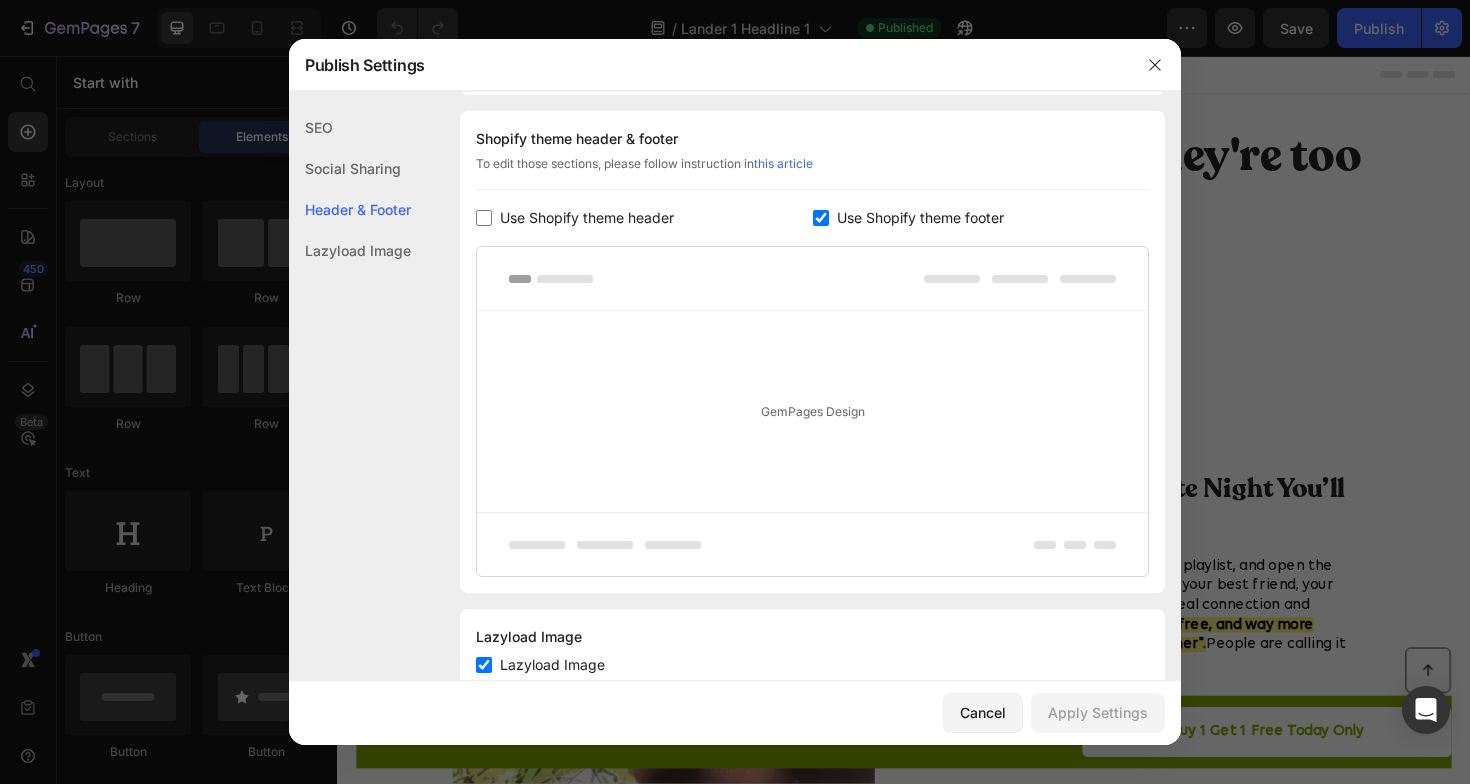 checkbox on "false" 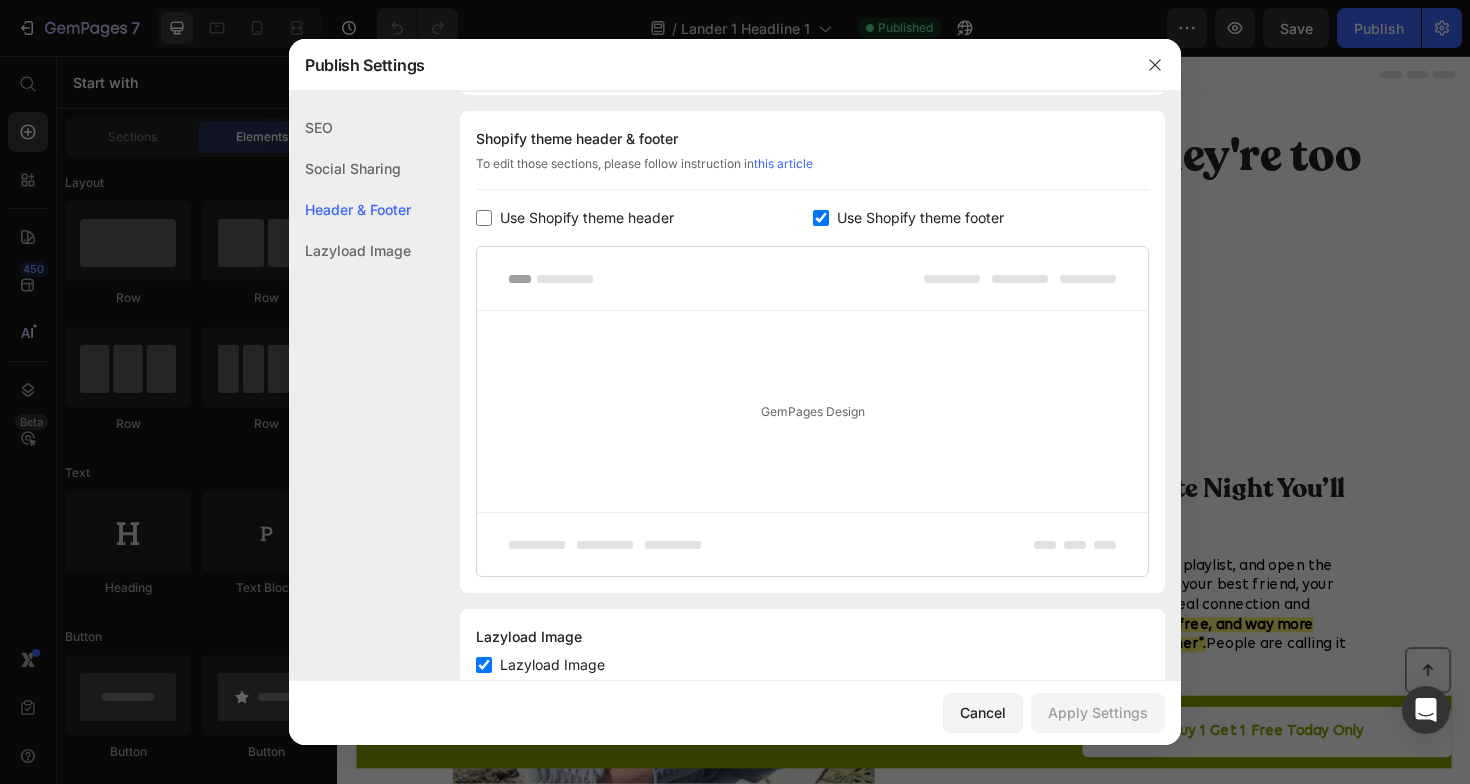 scroll, scrollTop: 933, scrollLeft: 0, axis: vertical 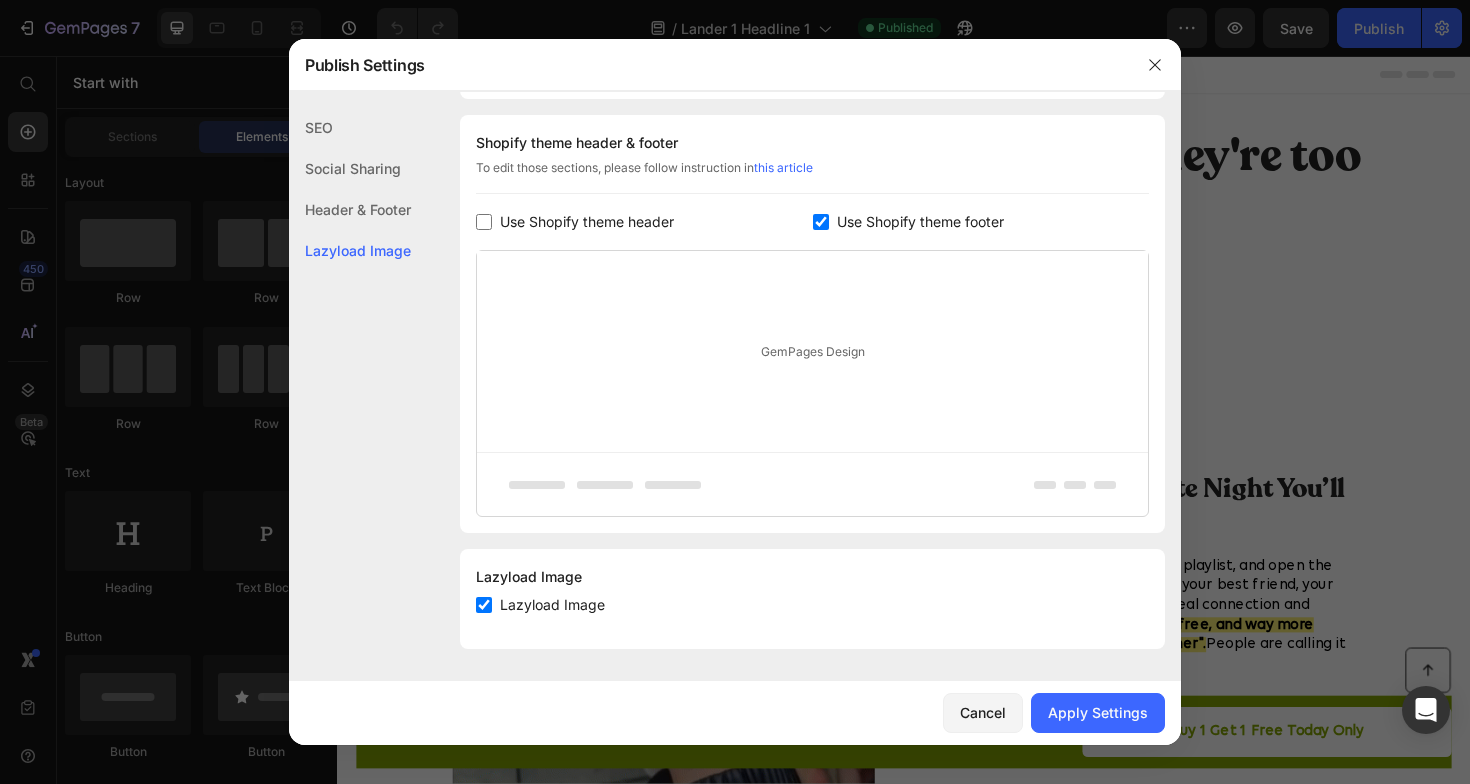 click at bounding box center [821, 222] 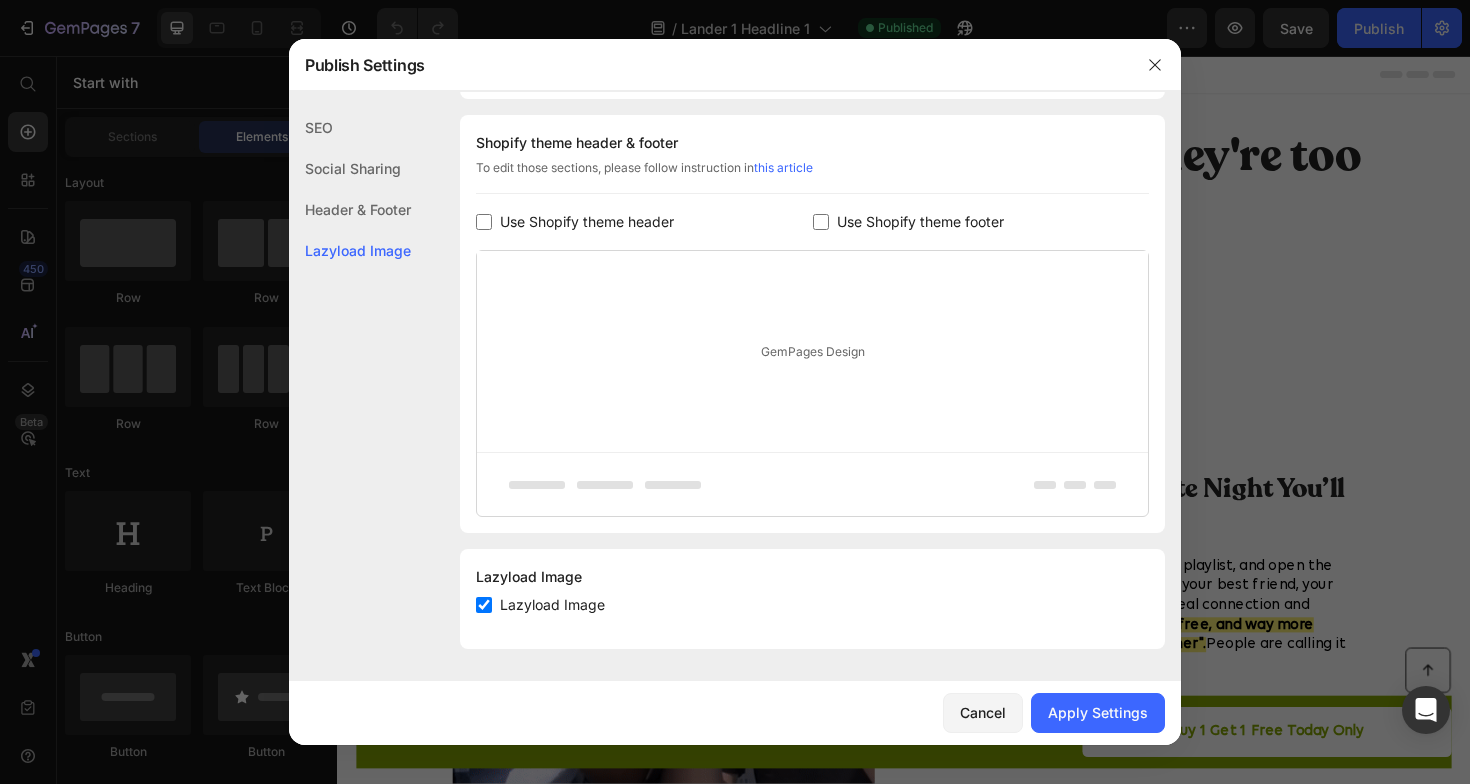 checkbox on "false" 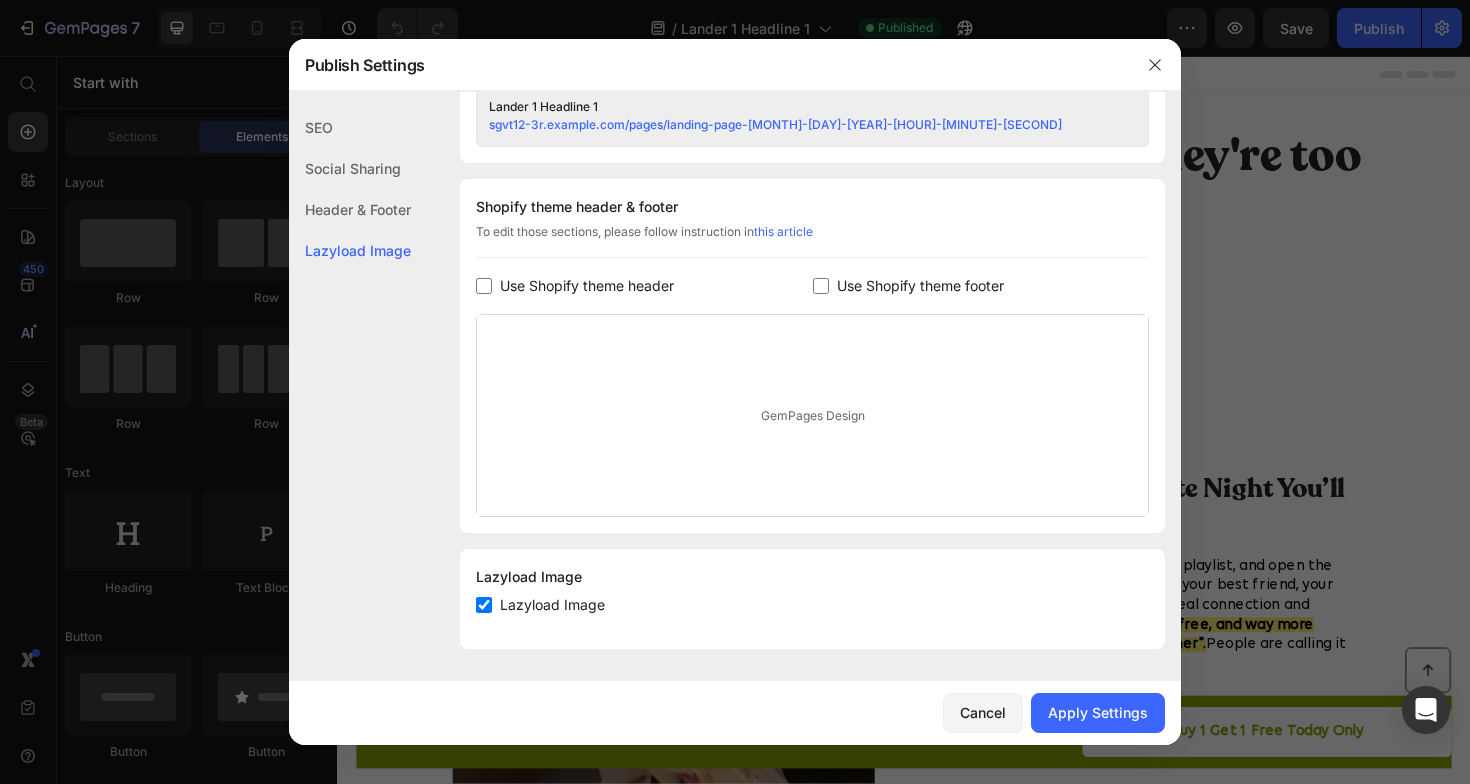 scroll, scrollTop: 869, scrollLeft: 0, axis: vertical 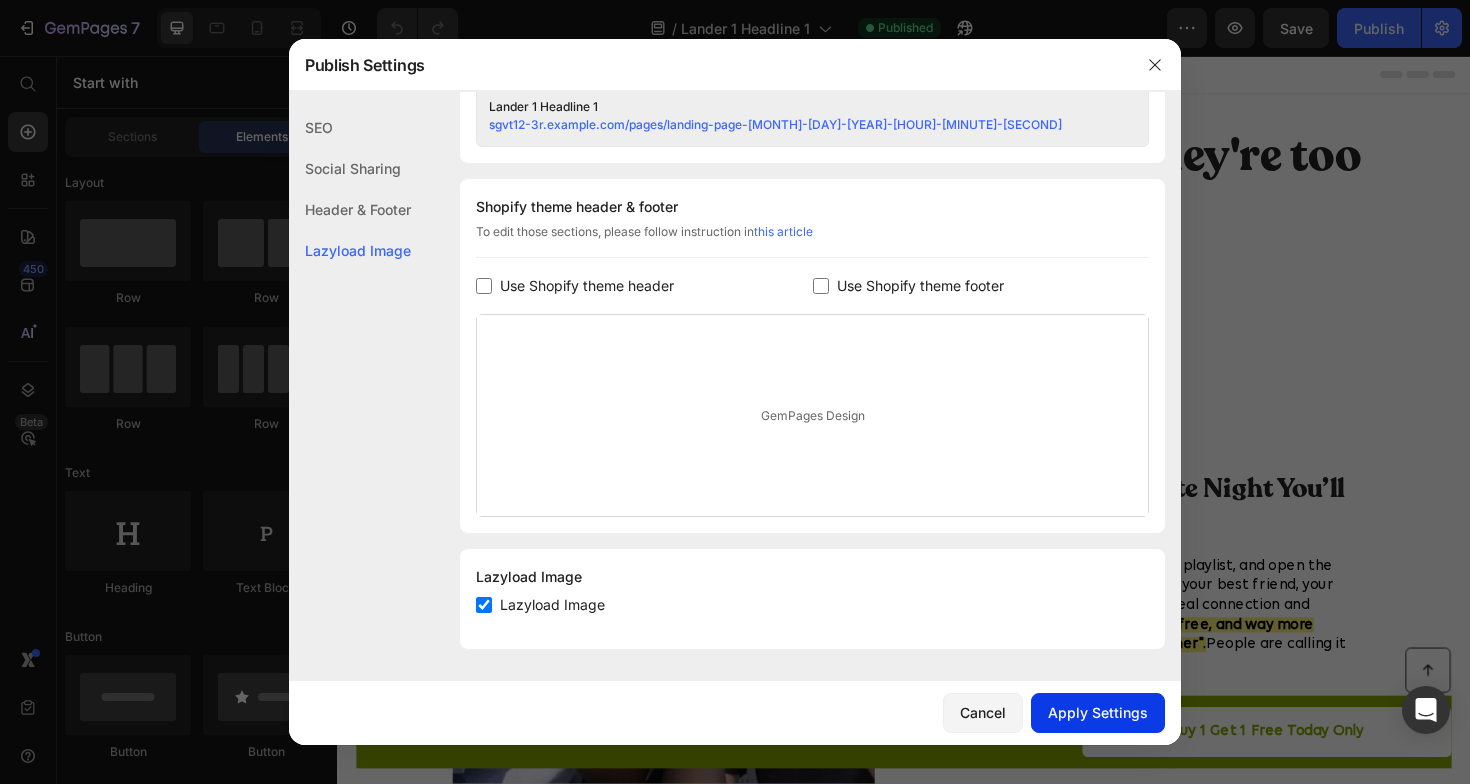 click on "Apply Settings" at bounding box center [1098, 712] 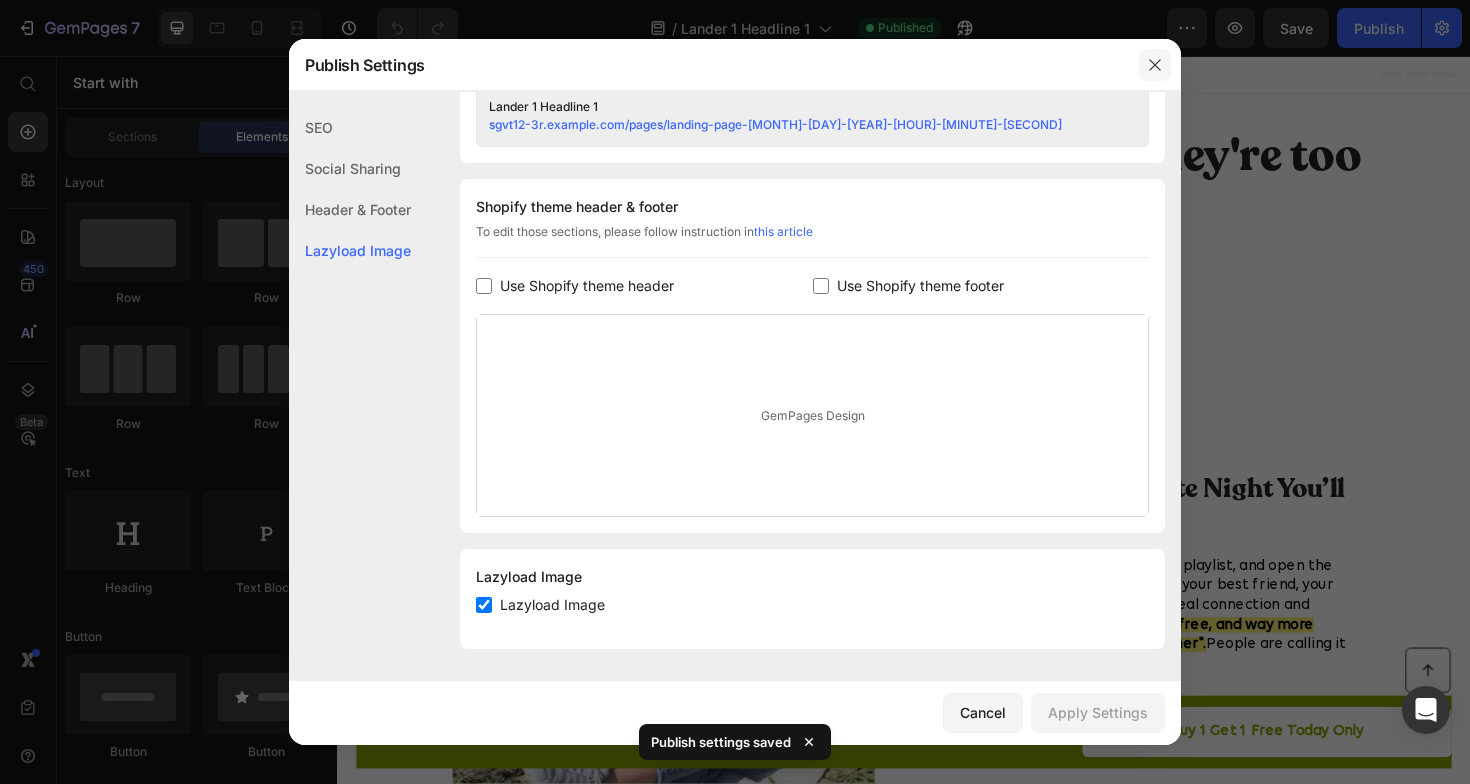 click 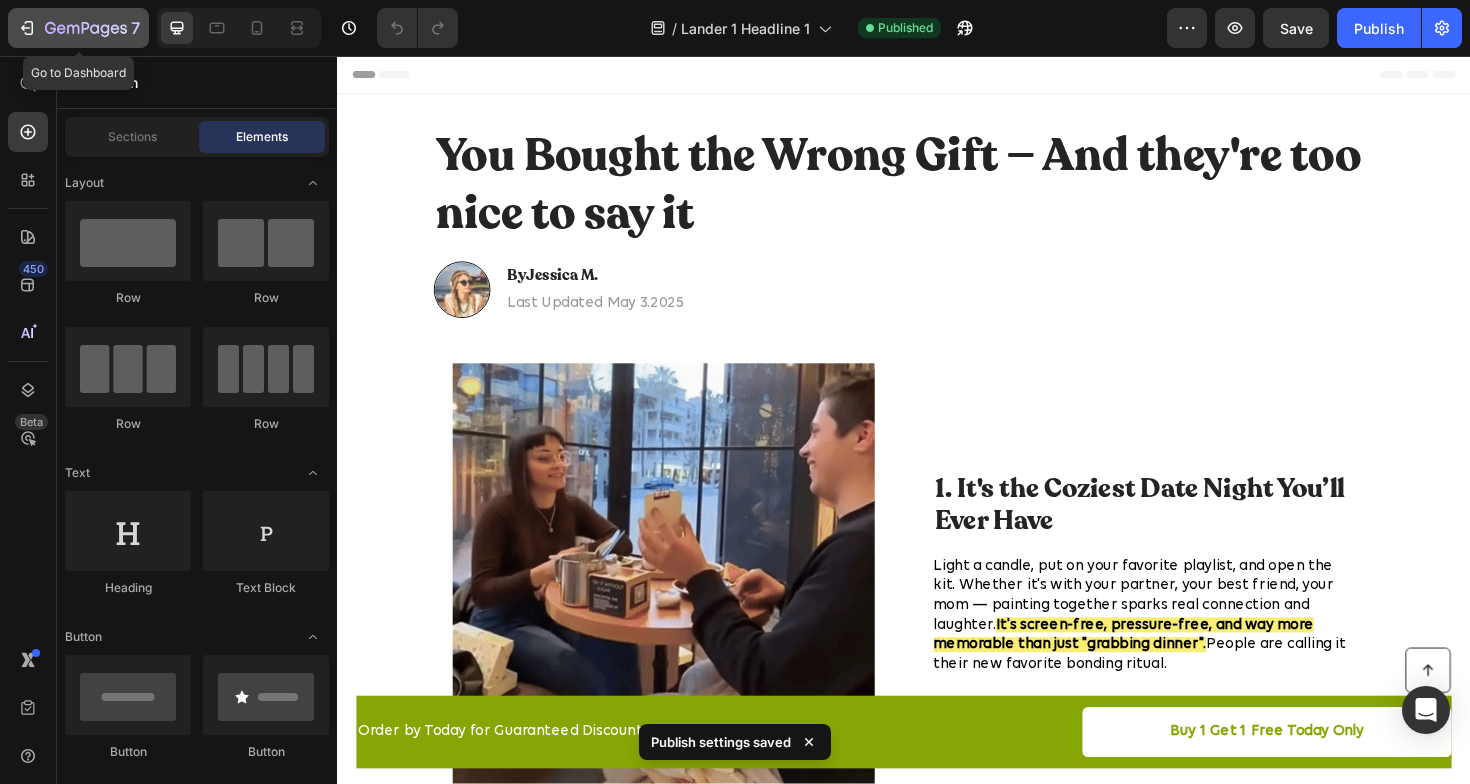 click 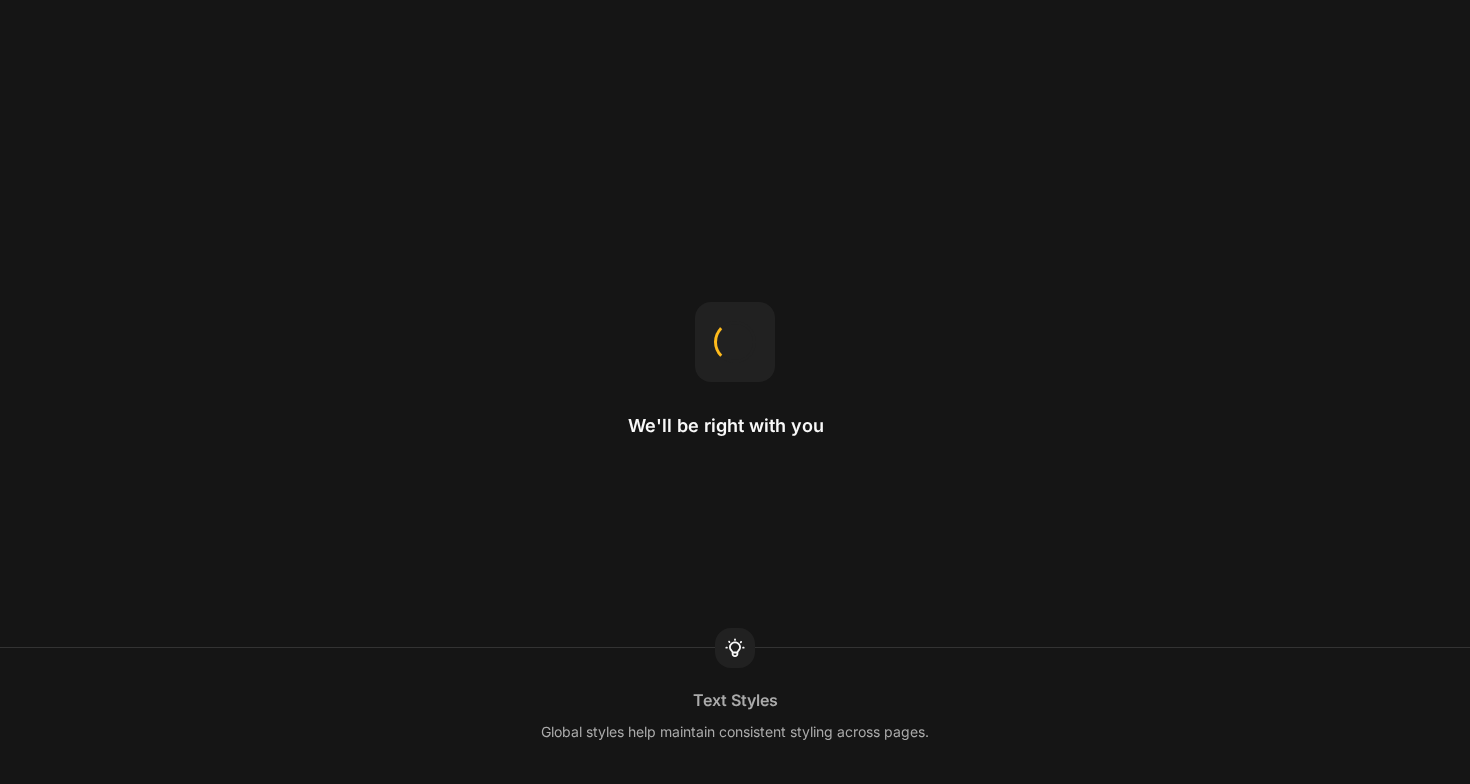 scroll, scrollTop: 0, scrollLeft: 0, axis: both 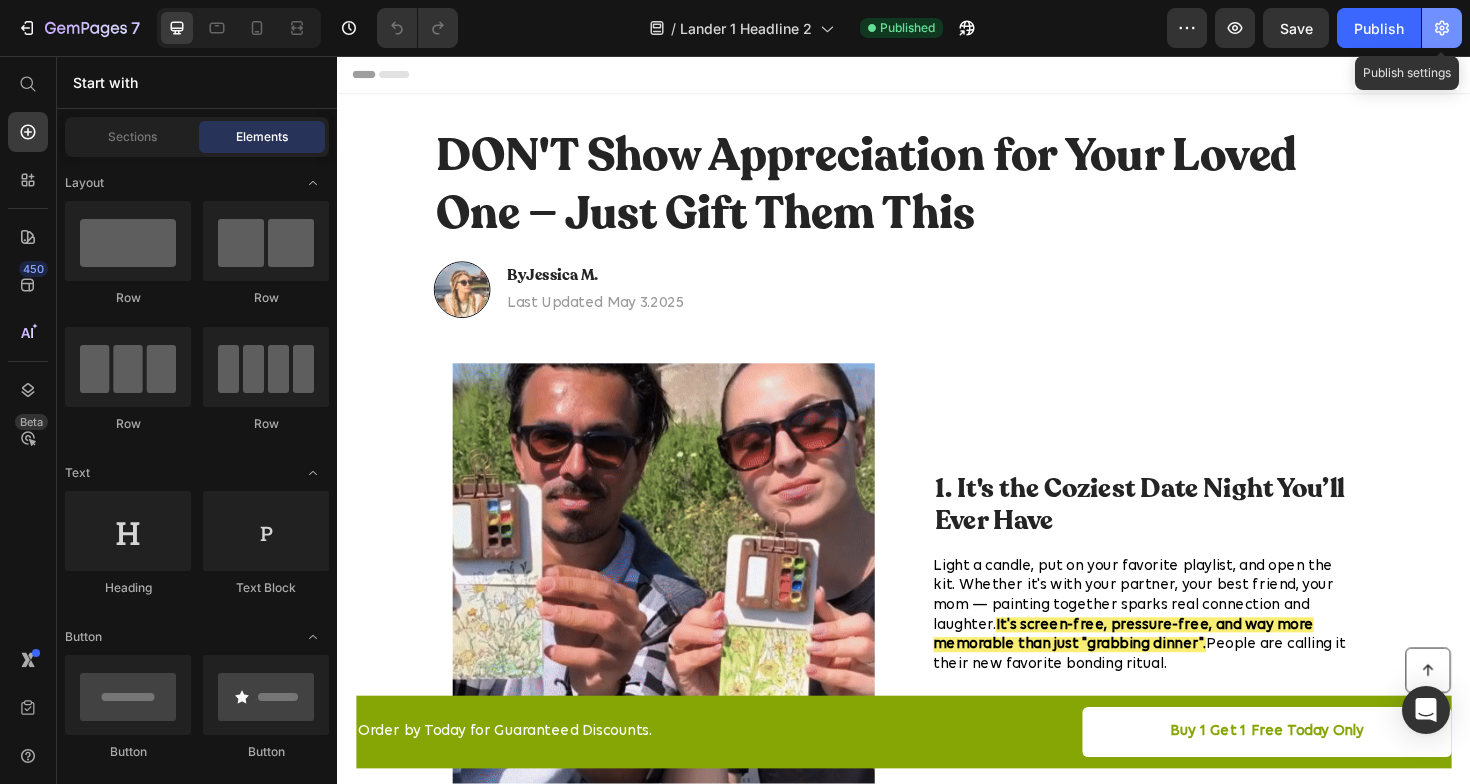 click 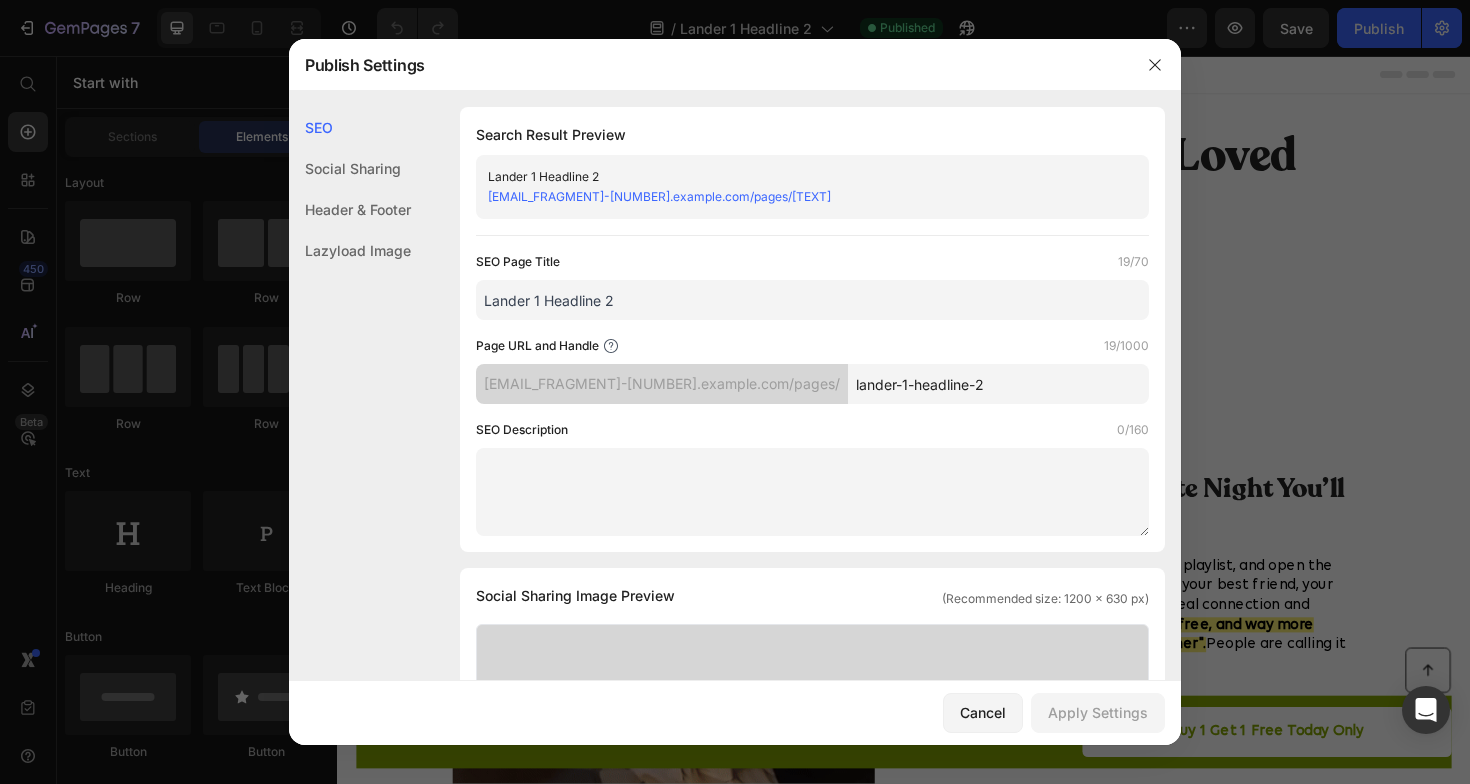 click on "Header & Footer" 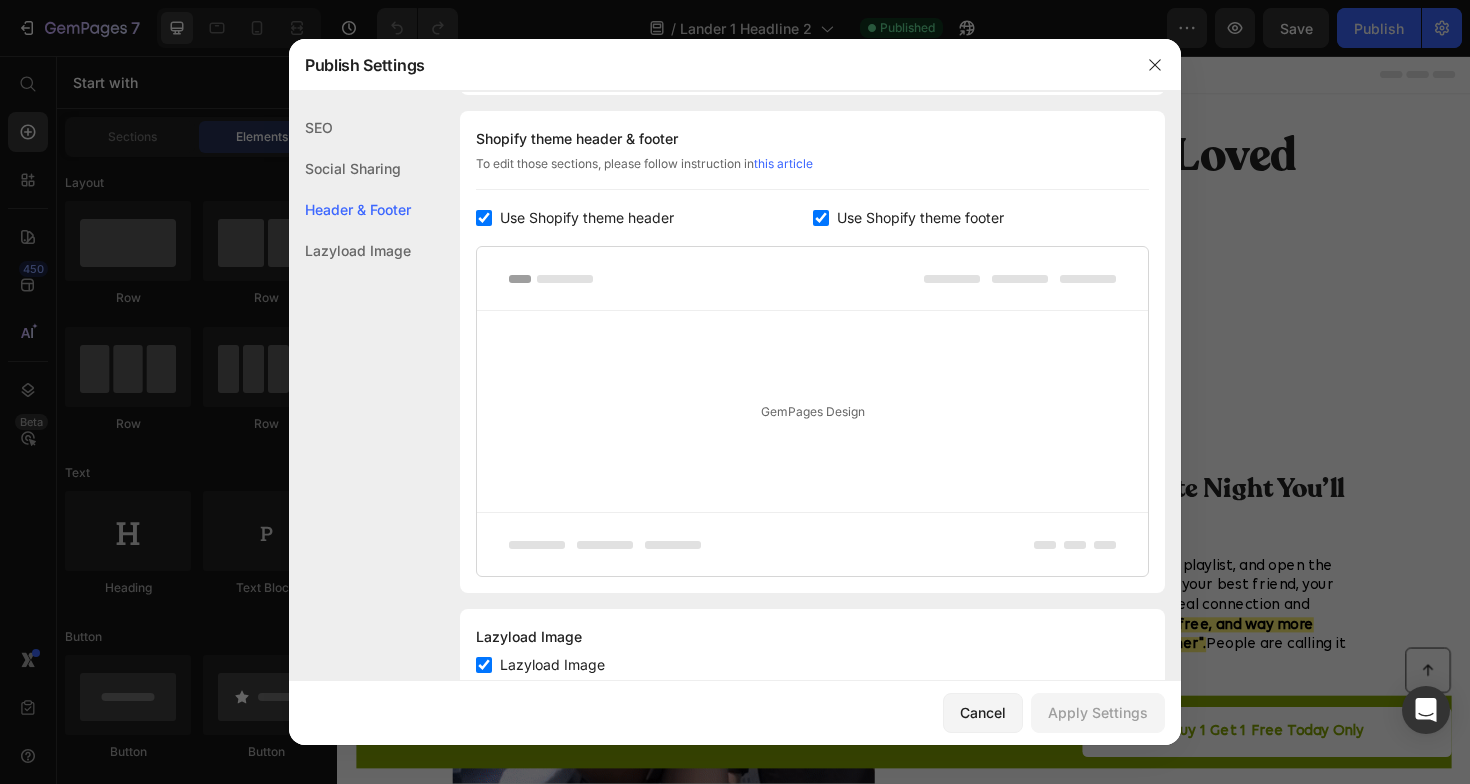 click on "Use Shopify theme header" at bounding box center [644, 218] 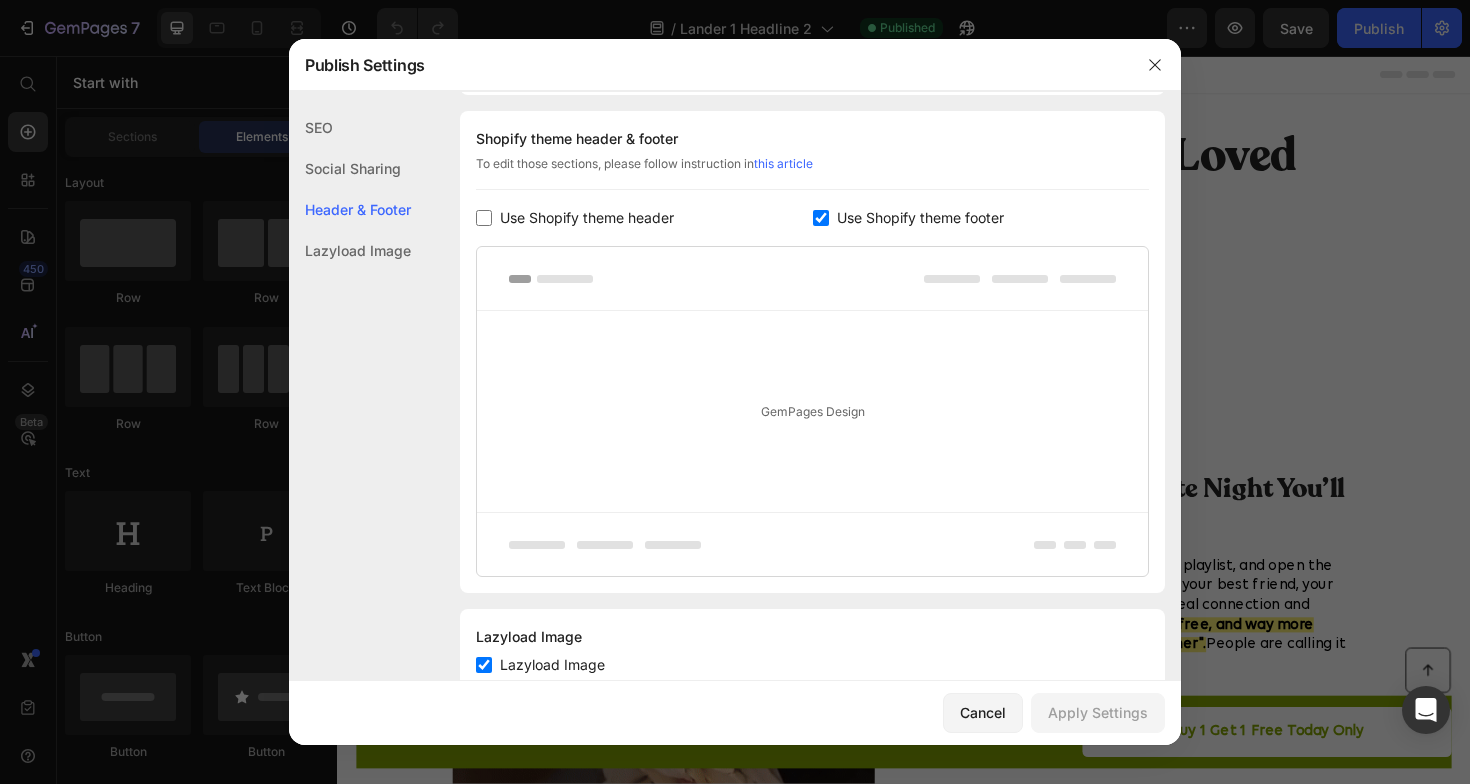checkbox on "false" 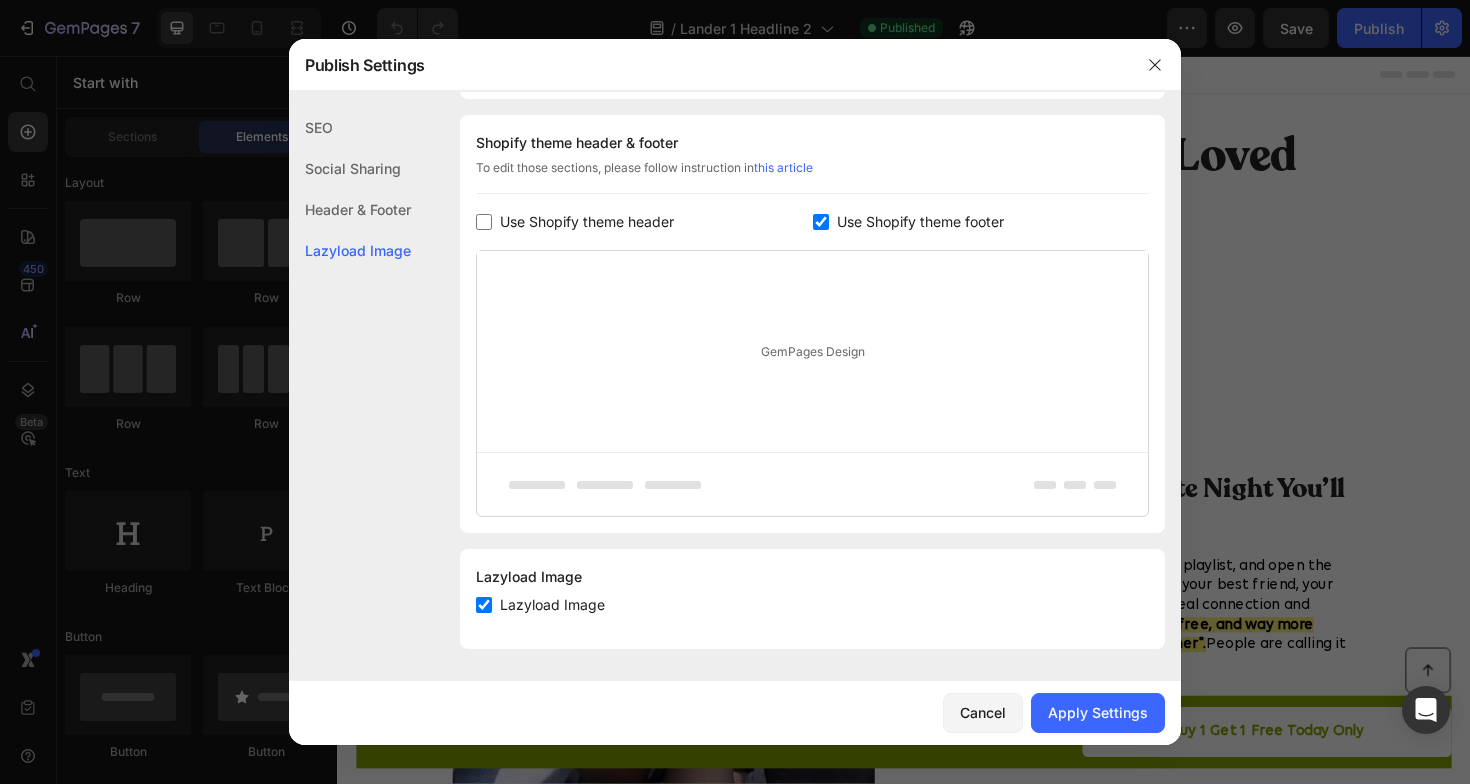scroll, scrollTop: 933, scrollLeft: 0, axis: vertical 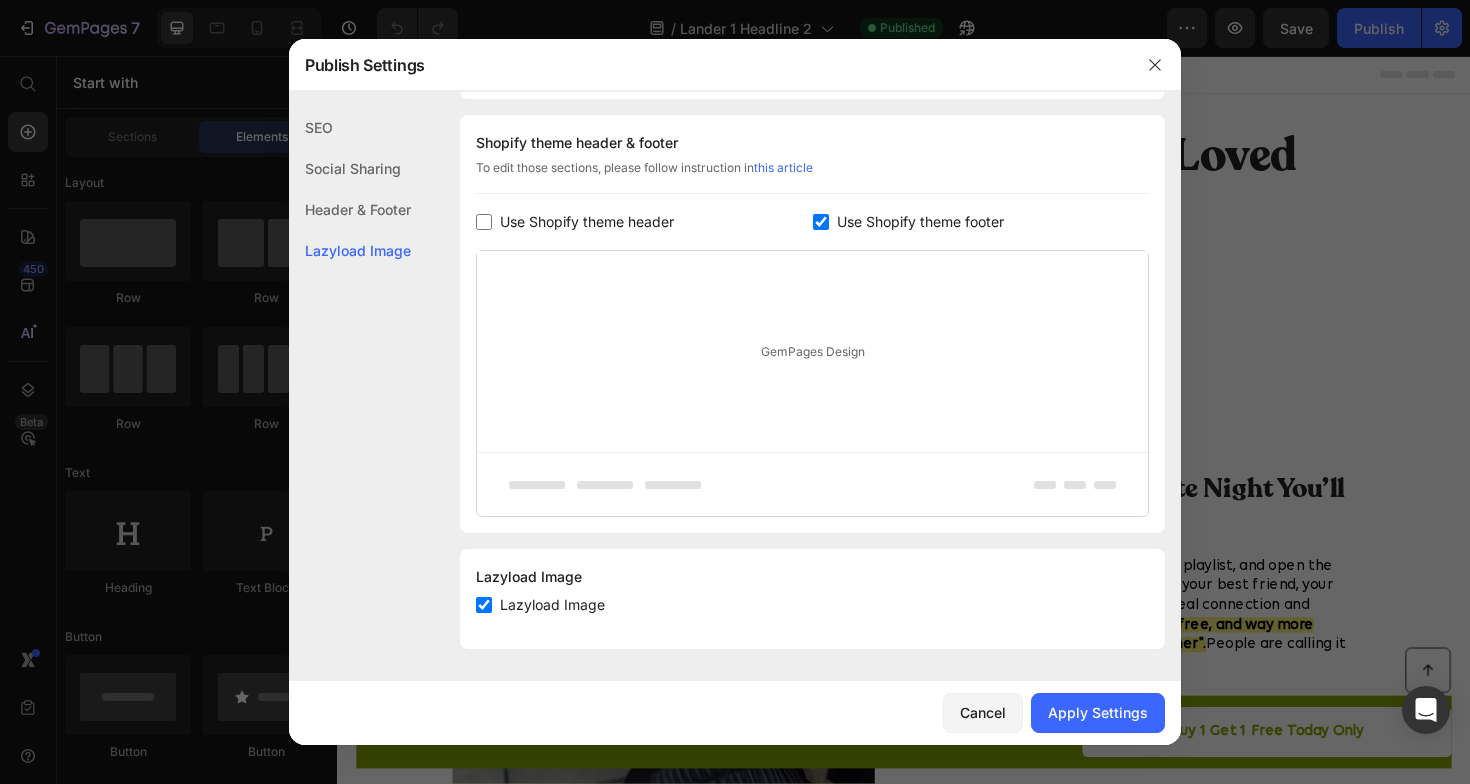 click at bounding box center (821, 222) 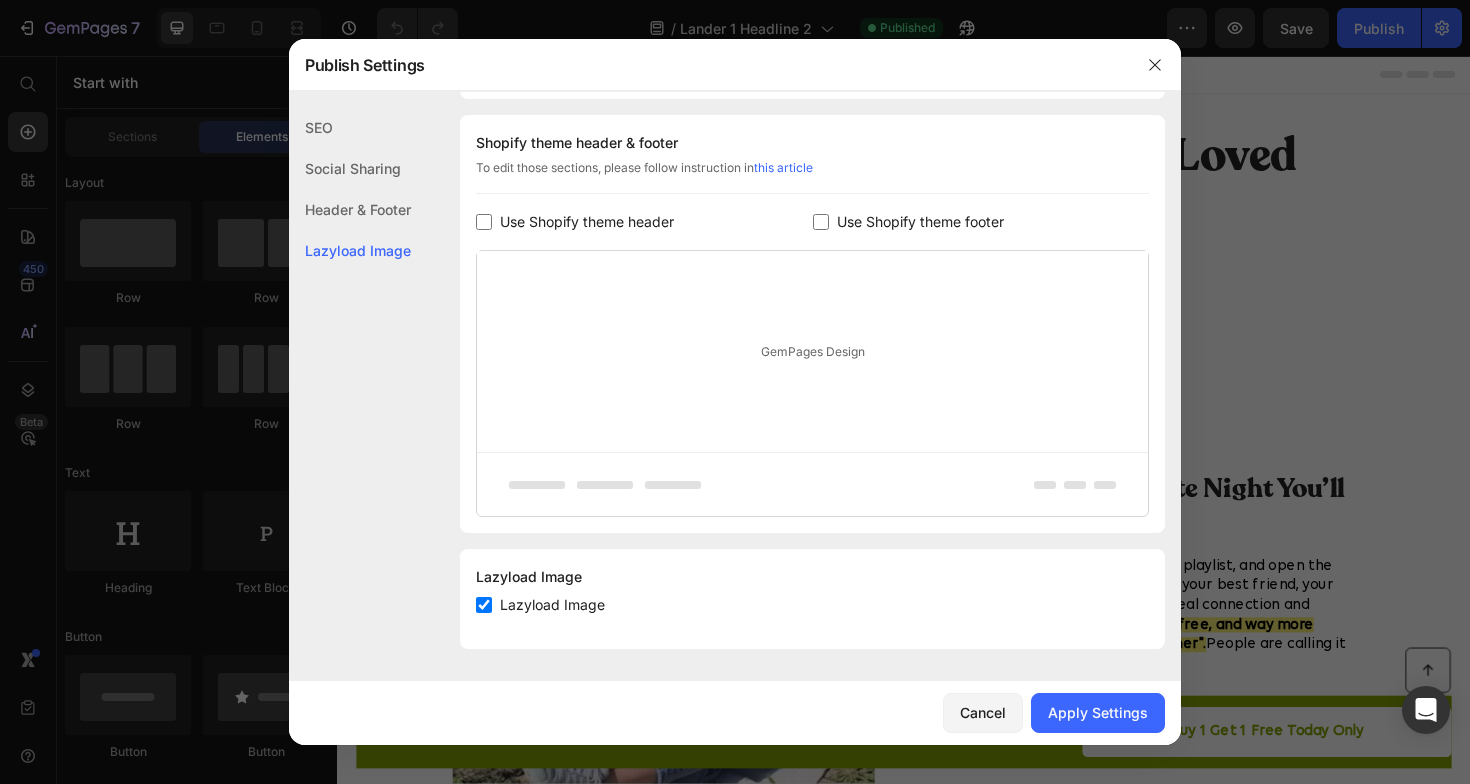 checkbox on "false" 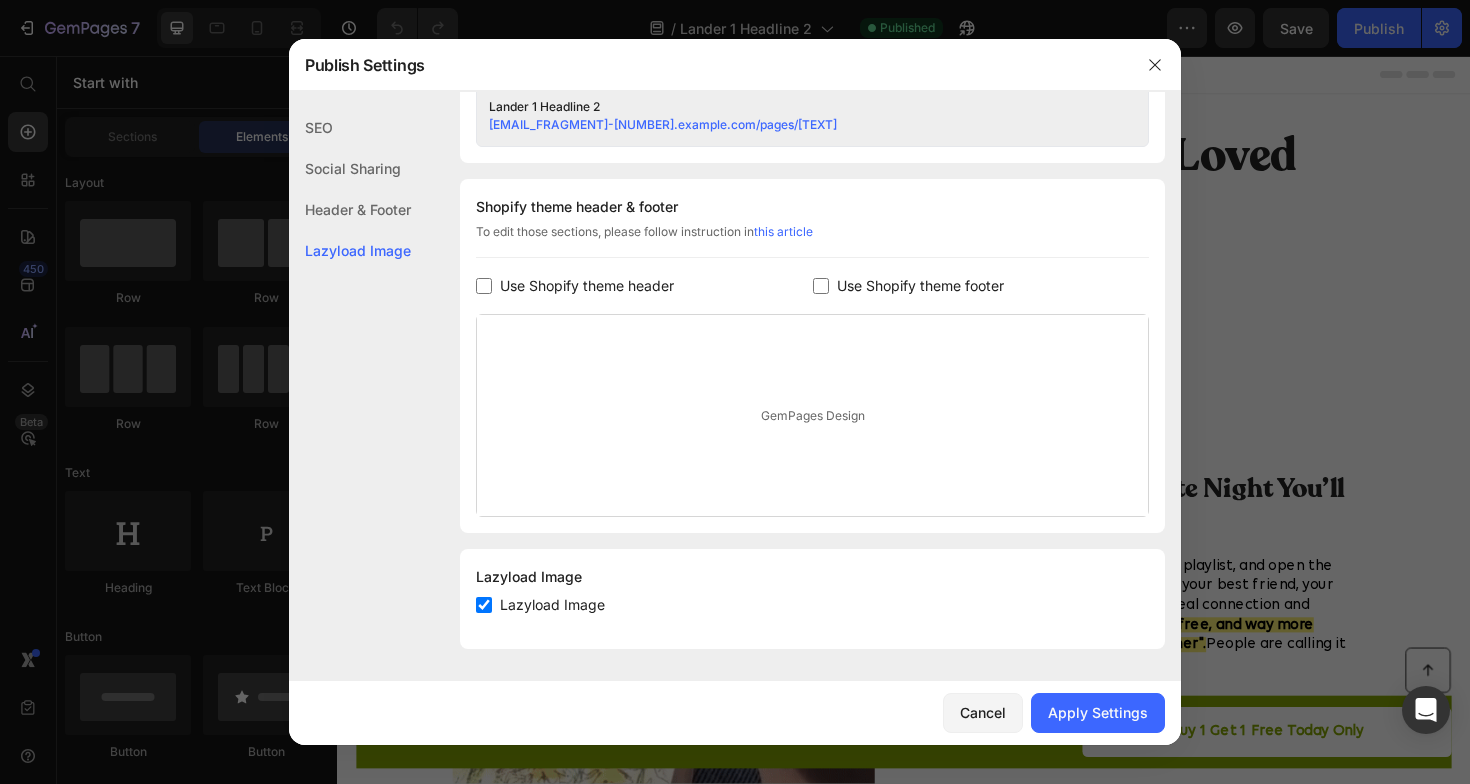 scroll, scrollTop: 869, scrollLeft: 0, axis: vertical 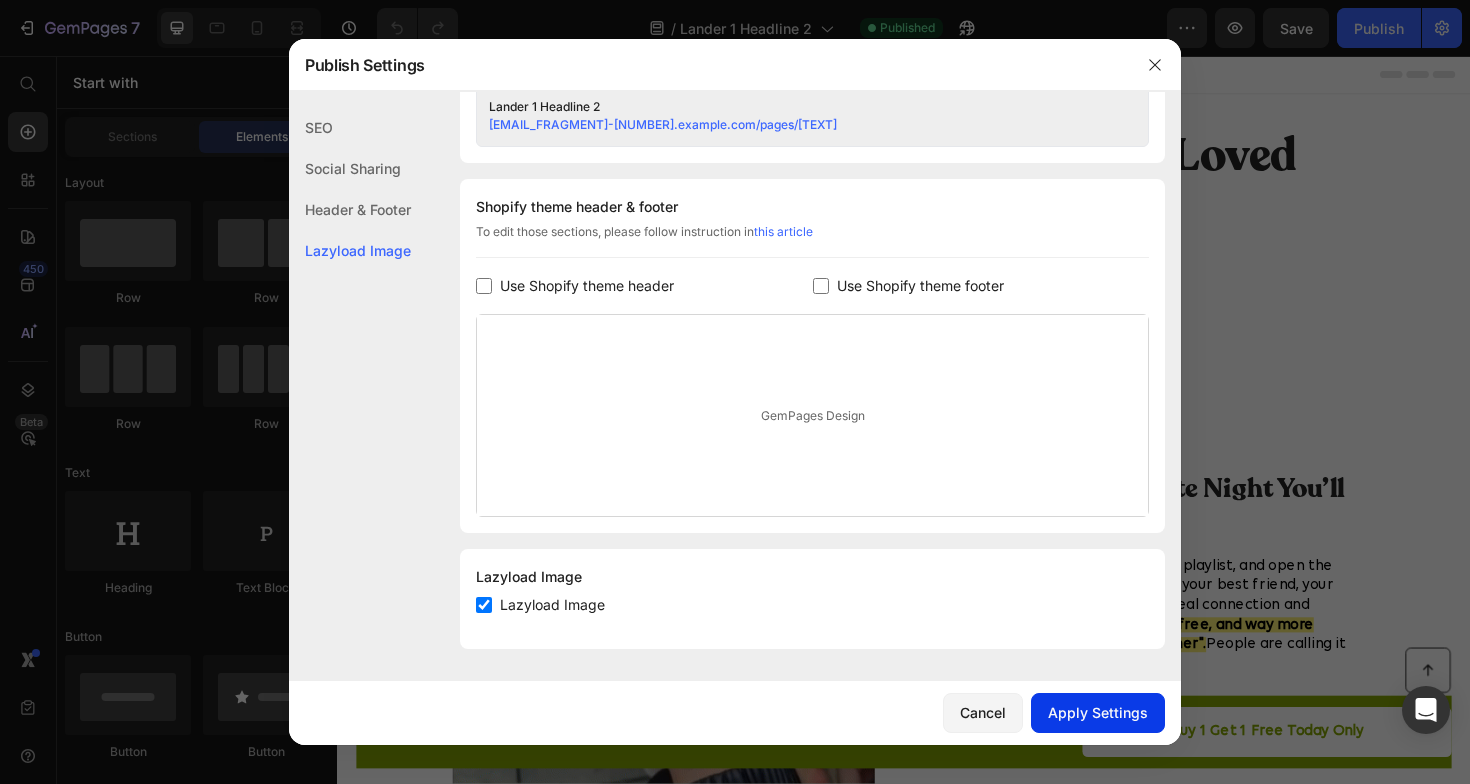click on "Apply Settings" at bounding box center (1098, 712) 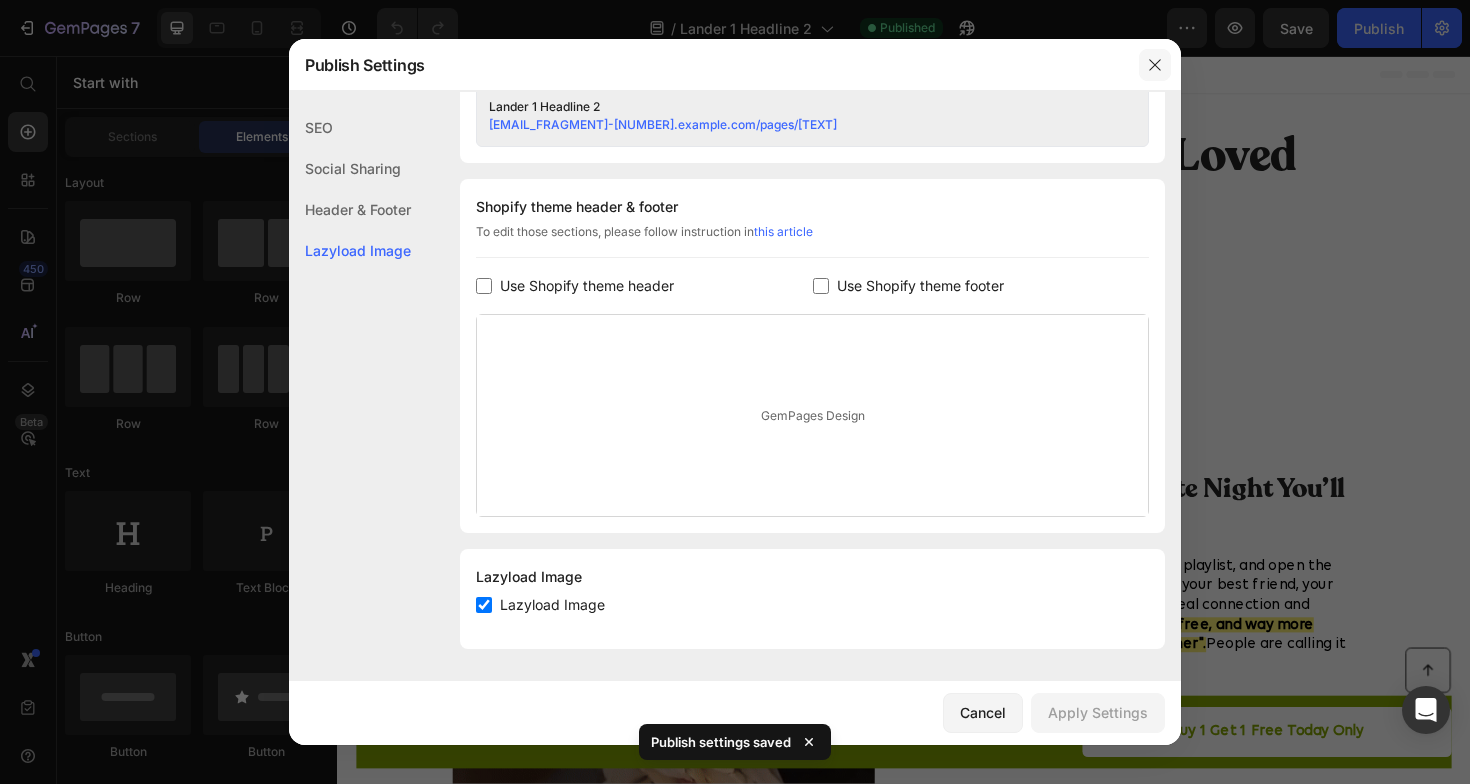 click 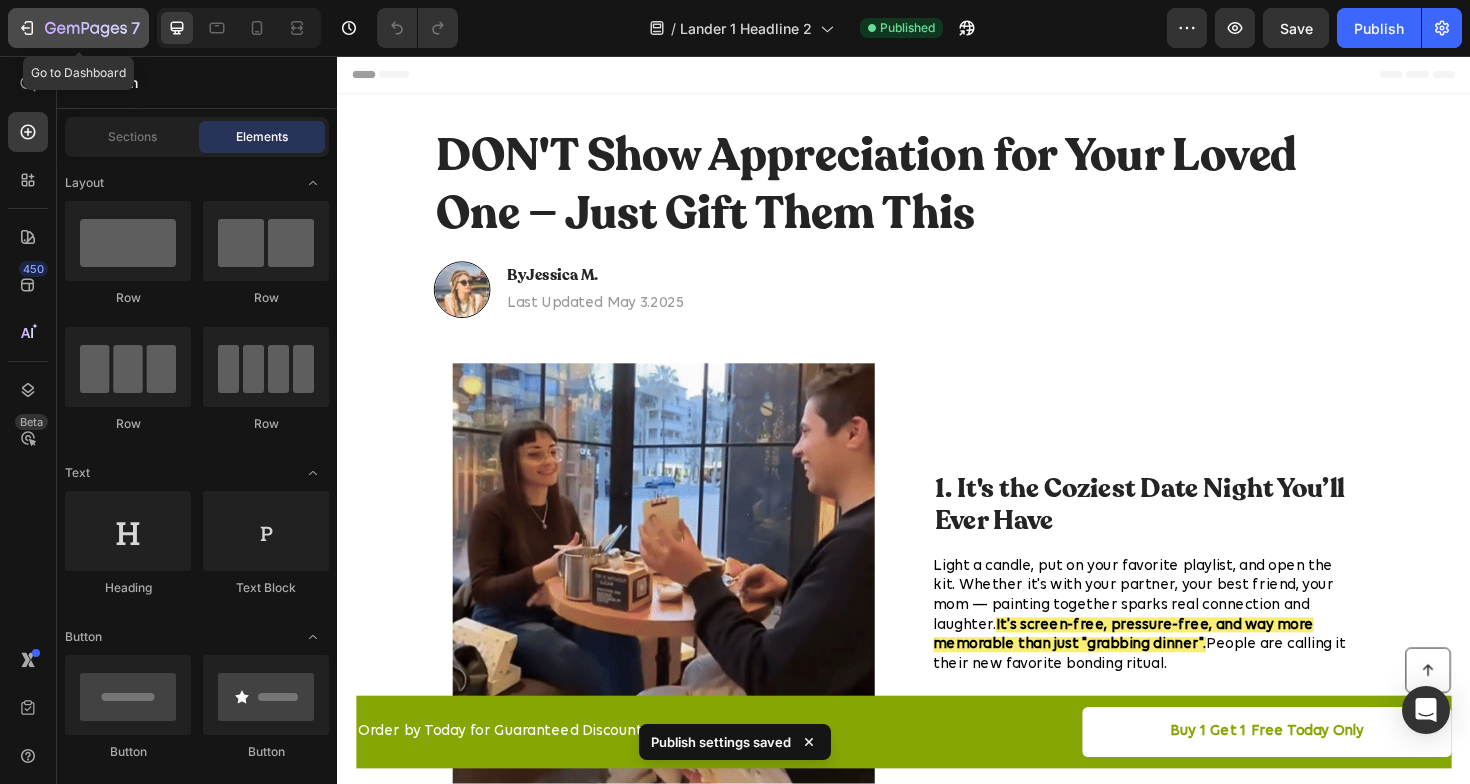 click 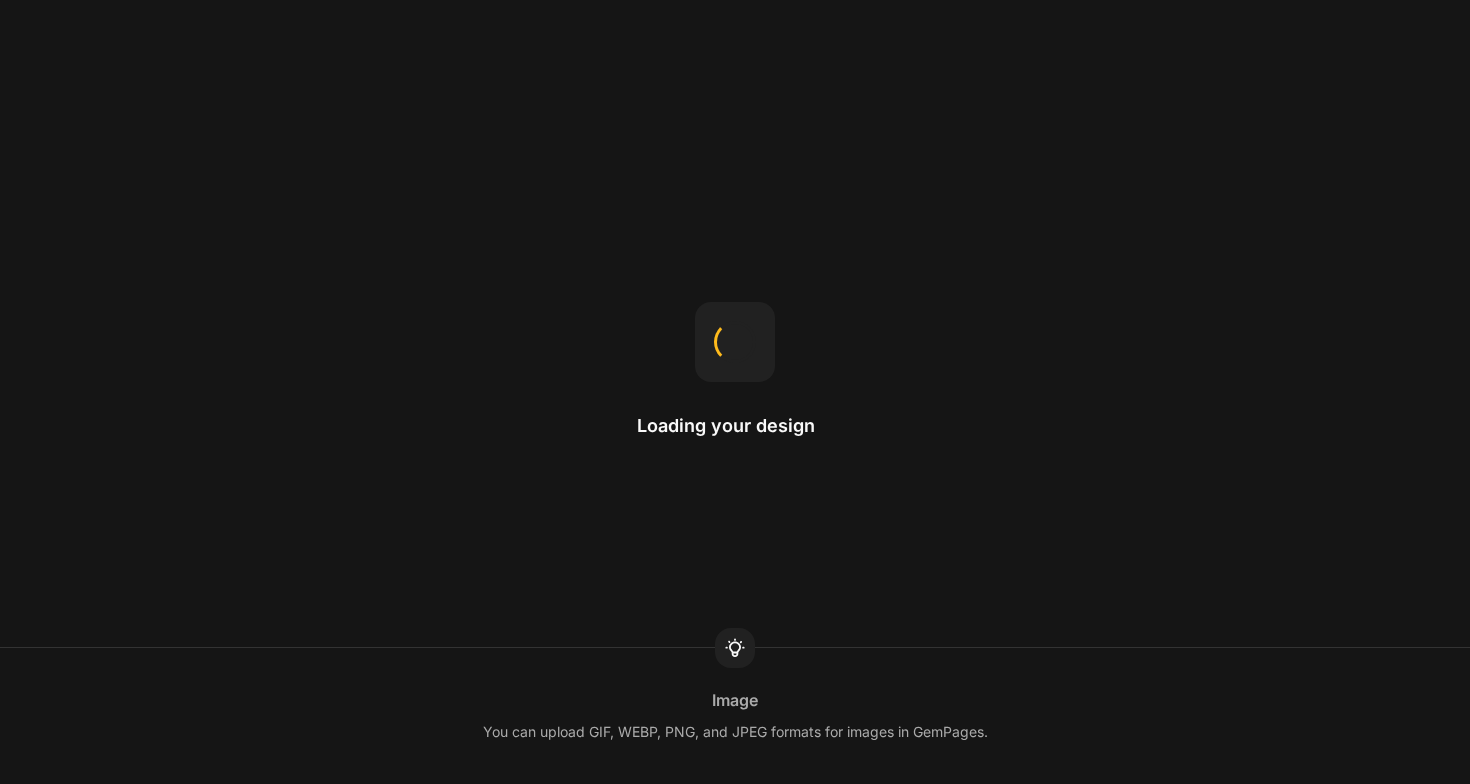 scroll, scrollTop: 0, scrollLeft: 0, axis: both 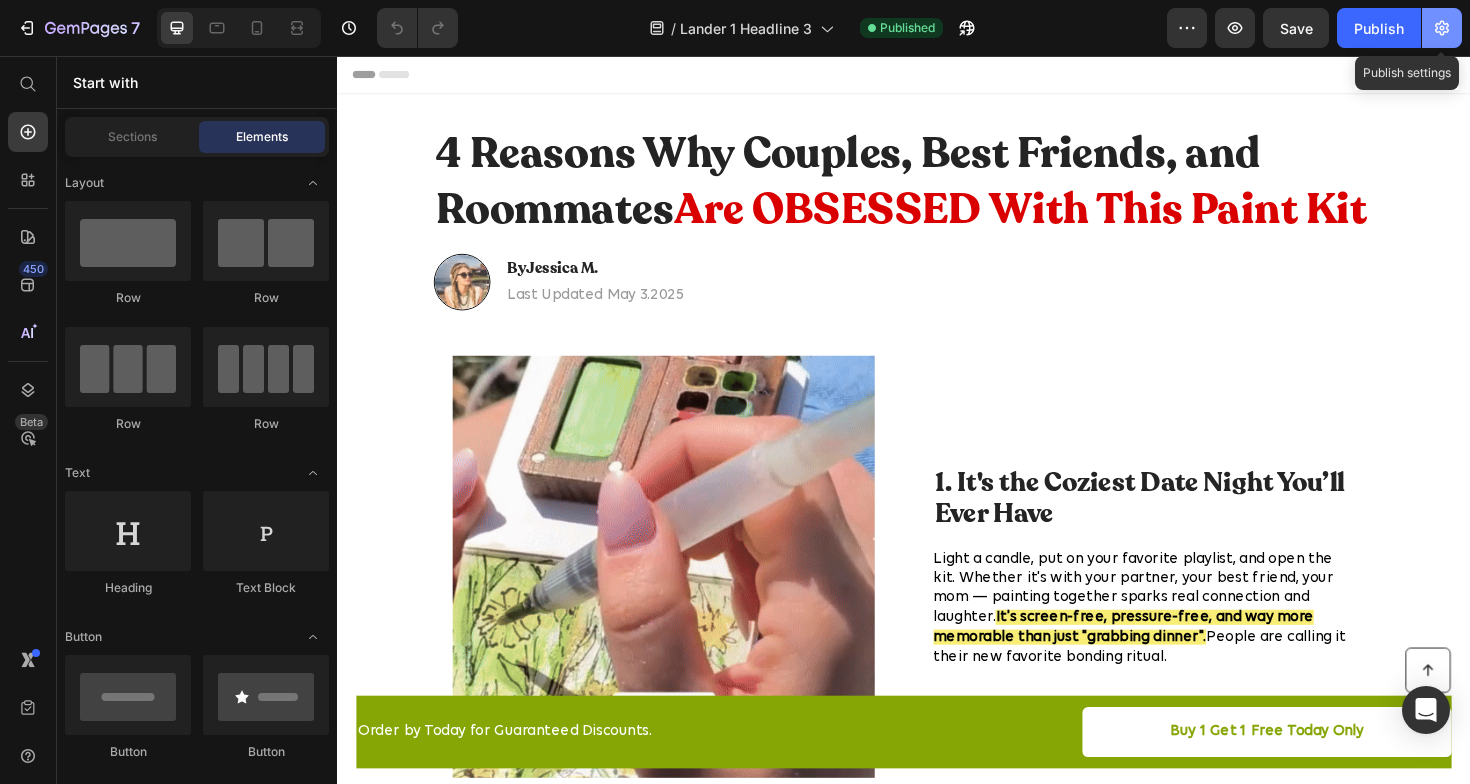 click 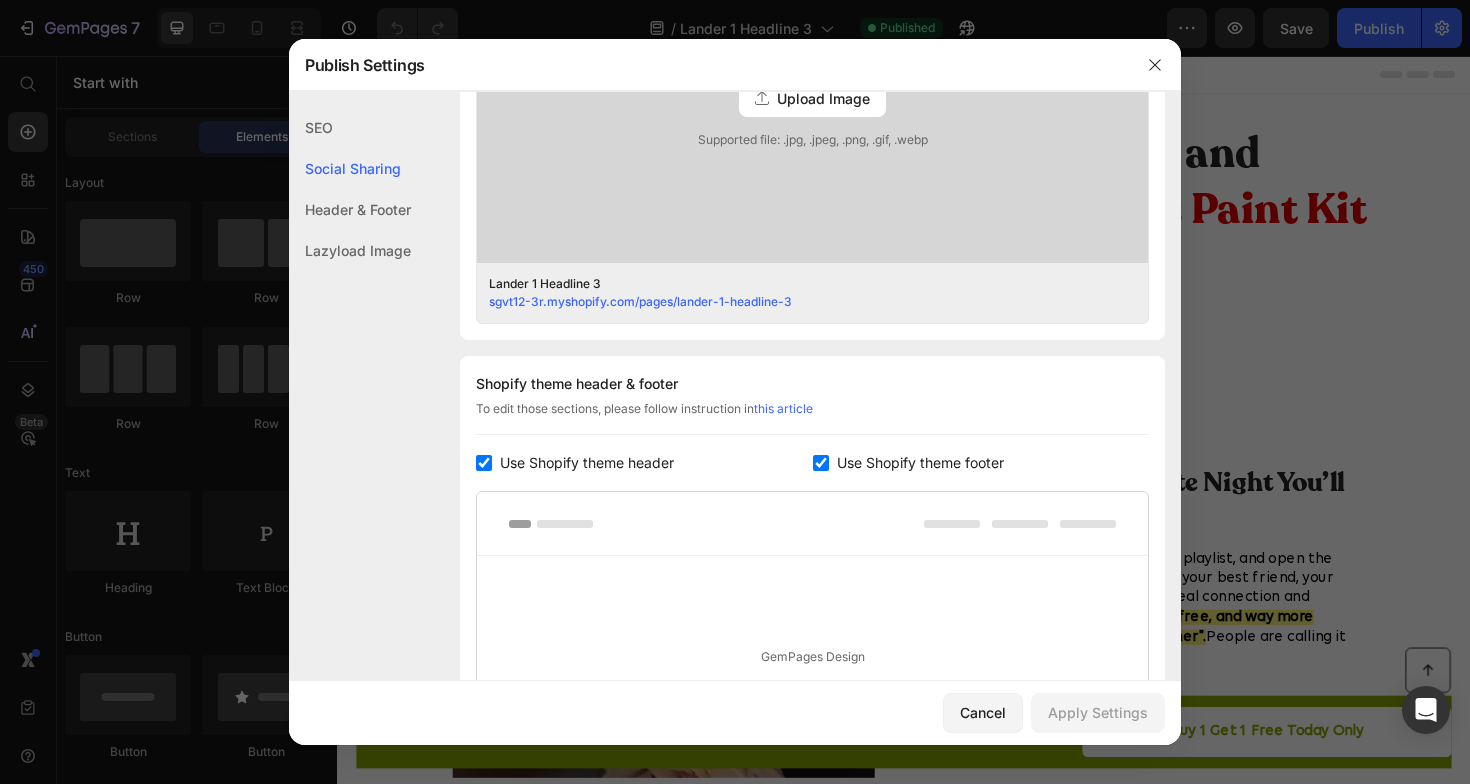 scroll, scrollTop: 703, scrollLeft: 0, axis: vertical 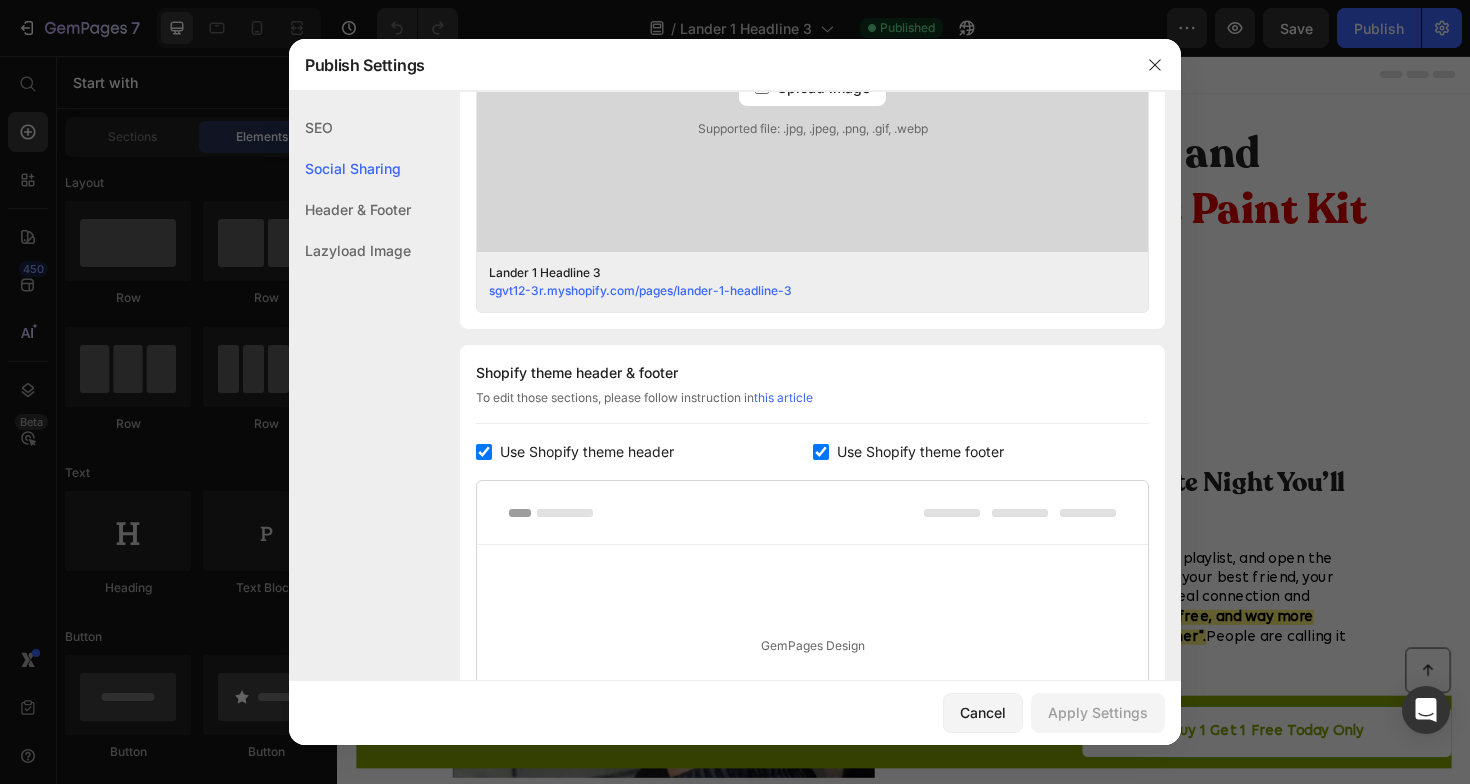 click at bounding box center [484, 452] 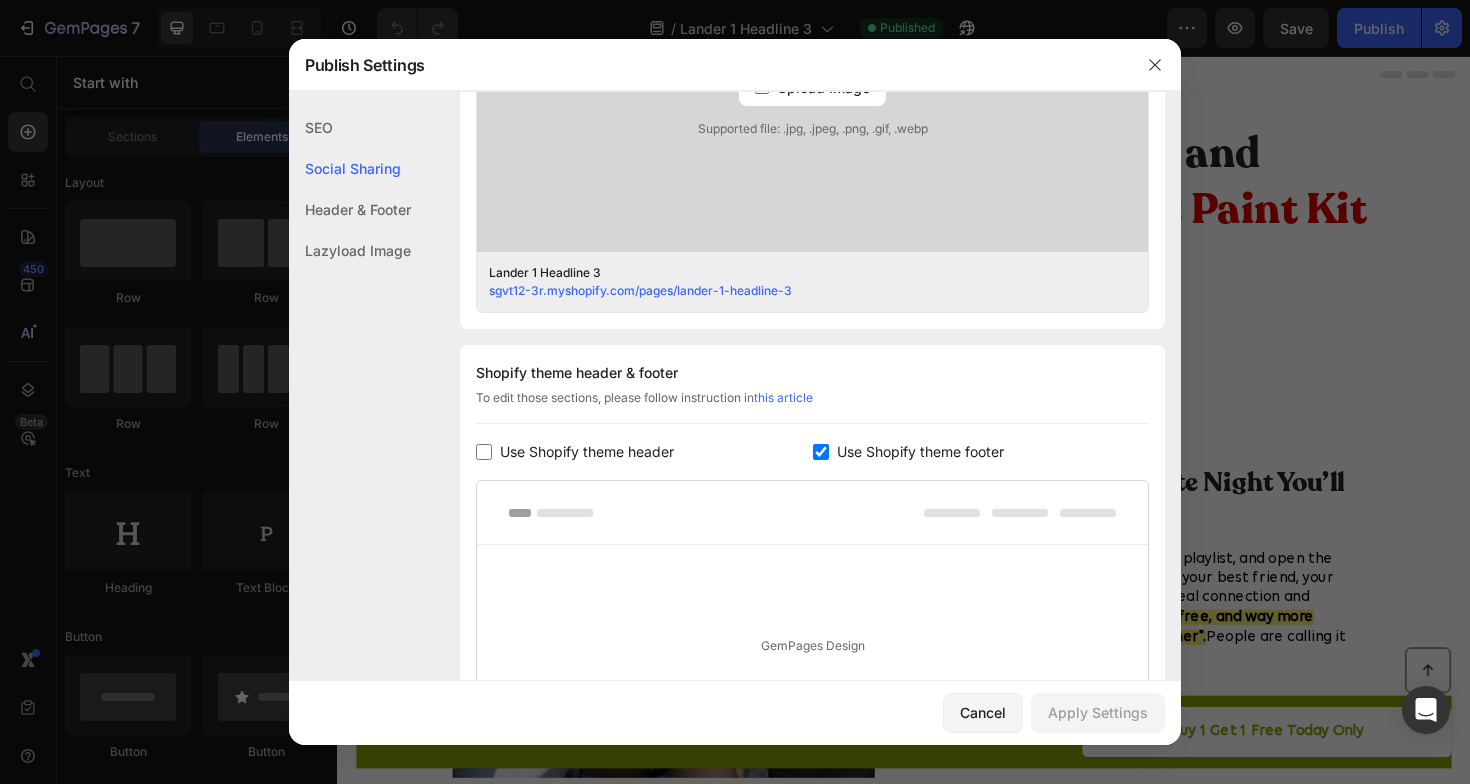 checkbox on "false" 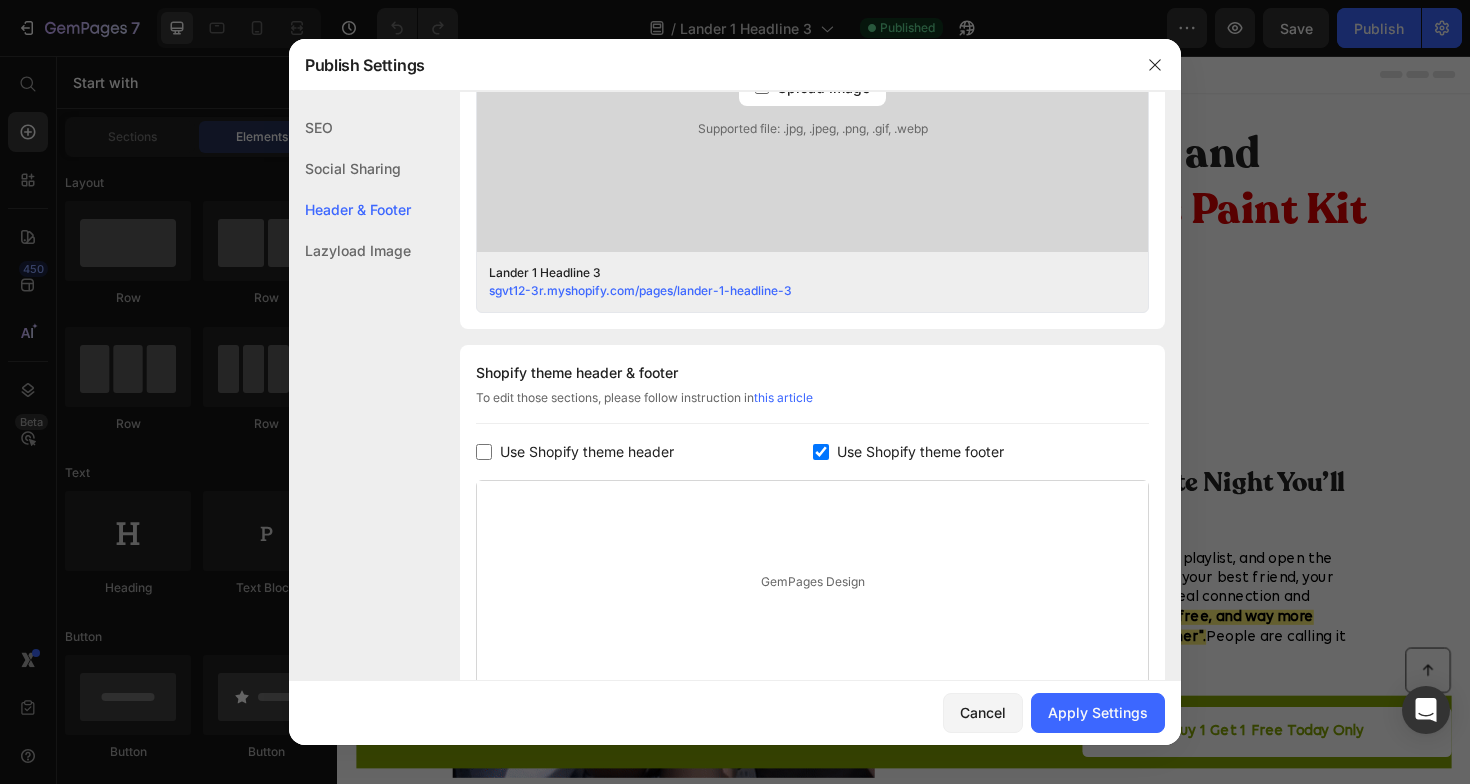 click at bounding box center [821, 452] 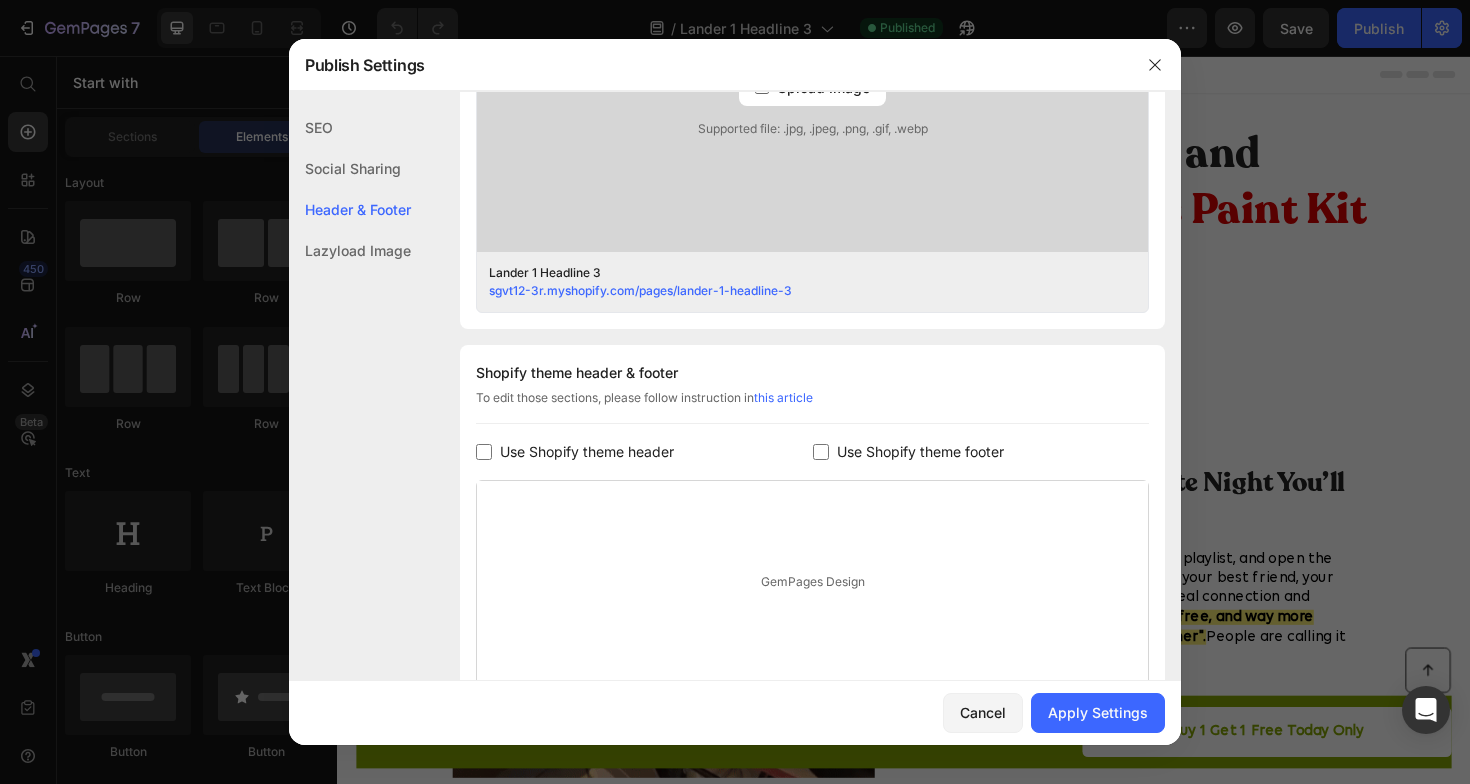 checkbox on "false" 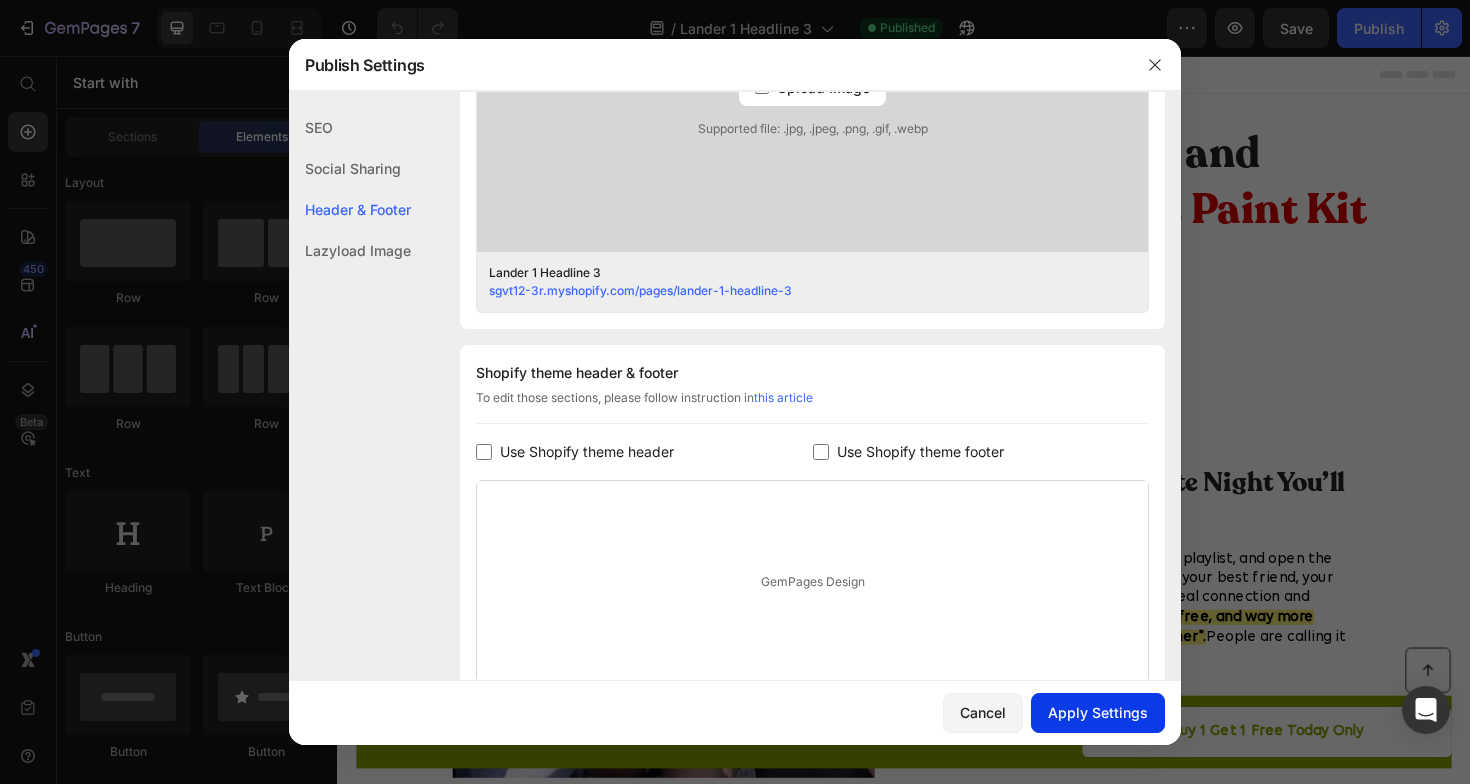 click on "Apply Settings" 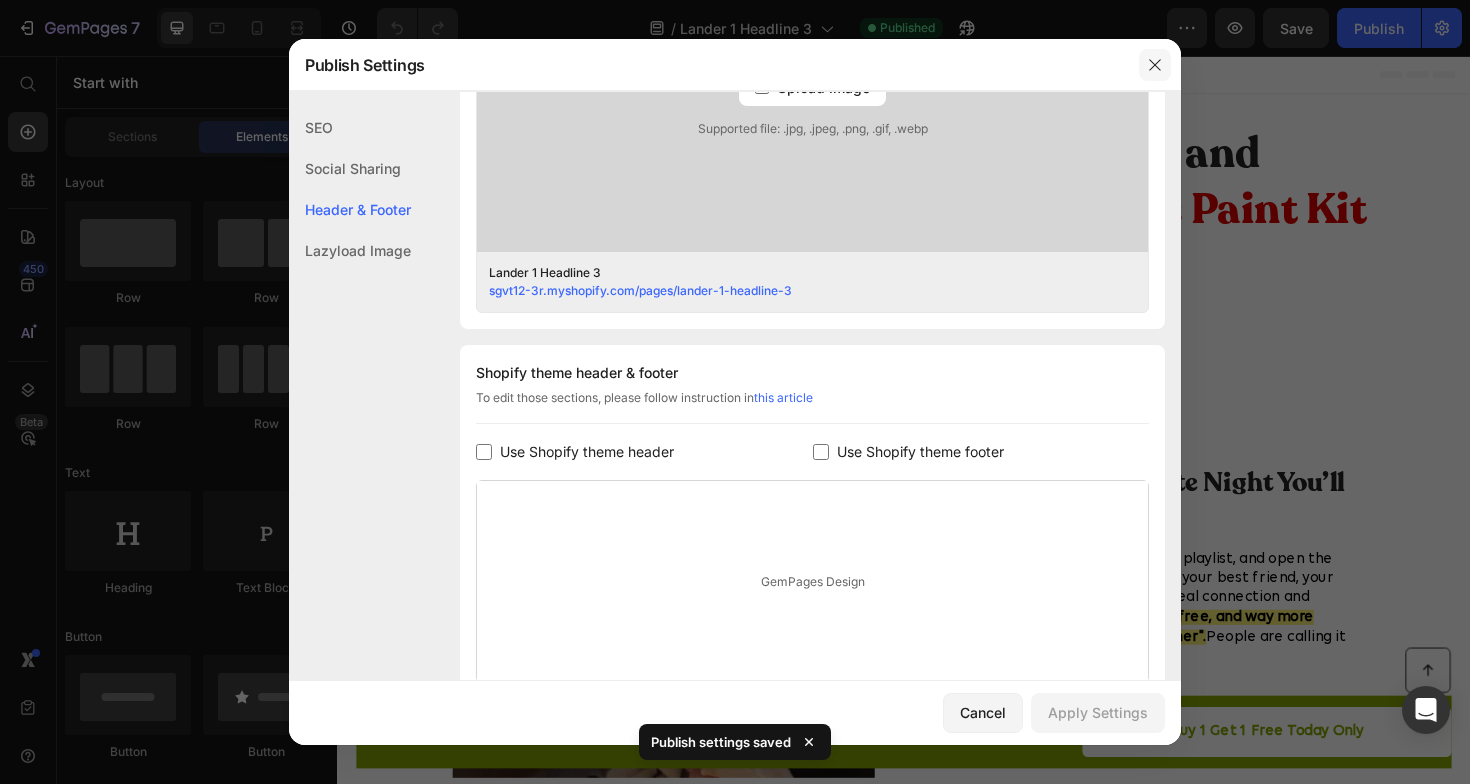 click 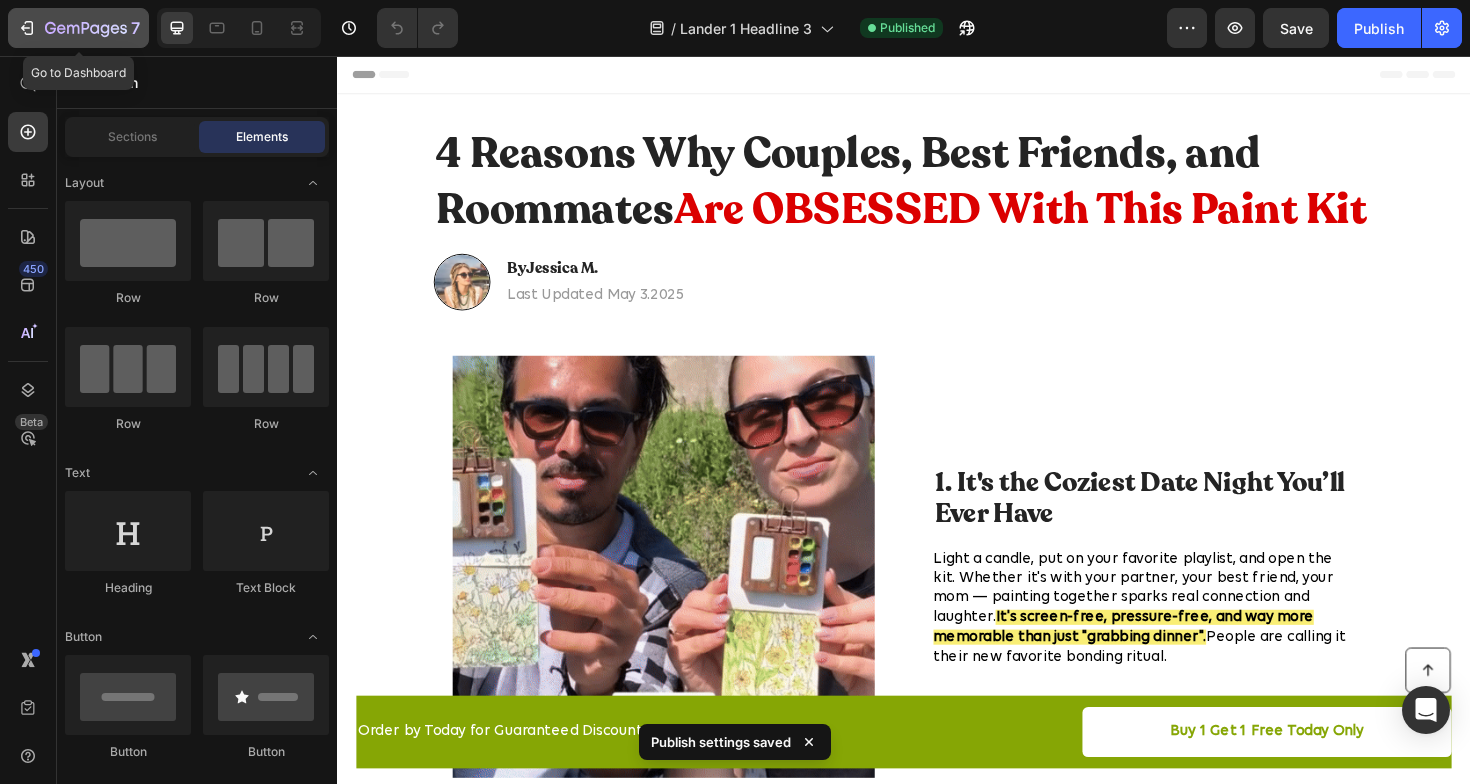click 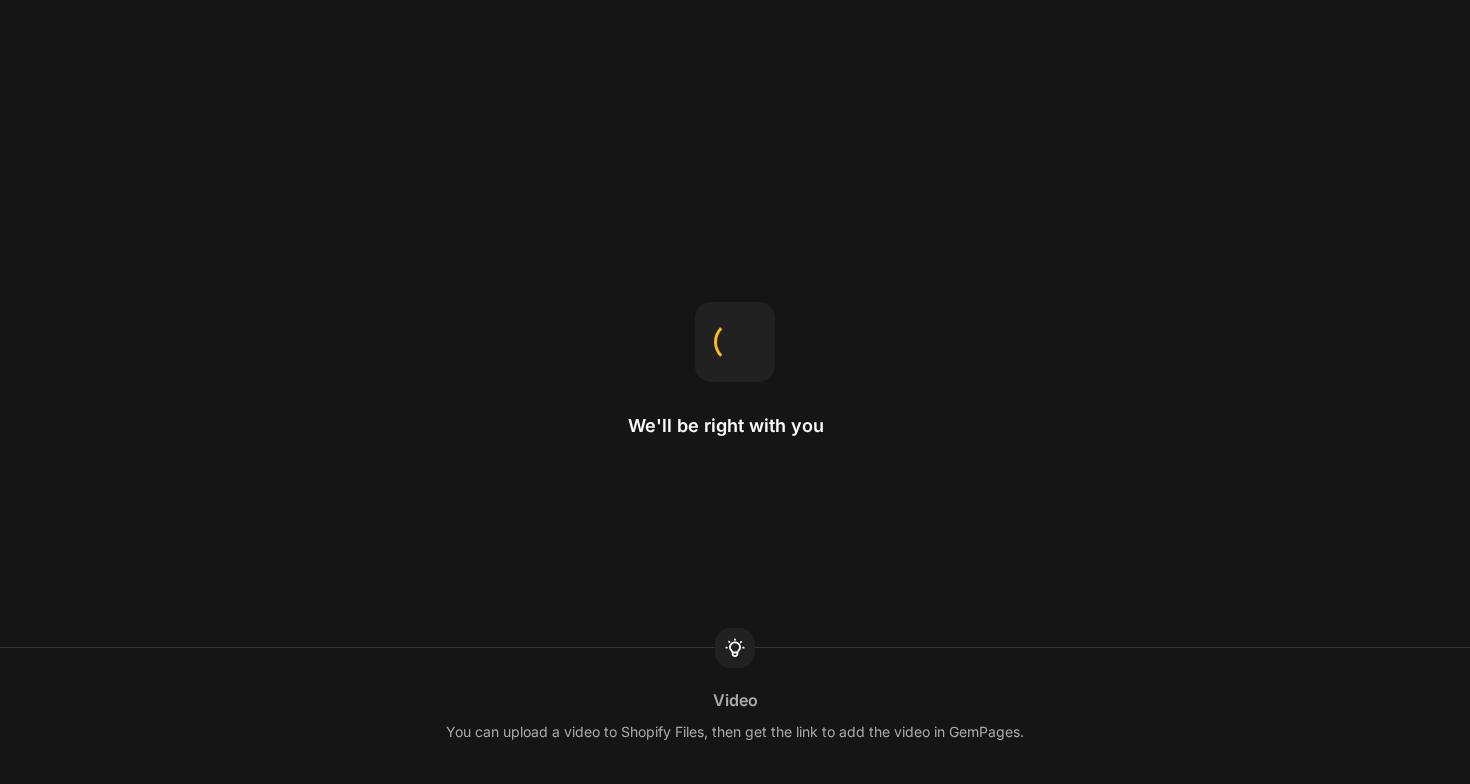 scroll, scrollTop: 0, scrollLeft: 0, axis: both 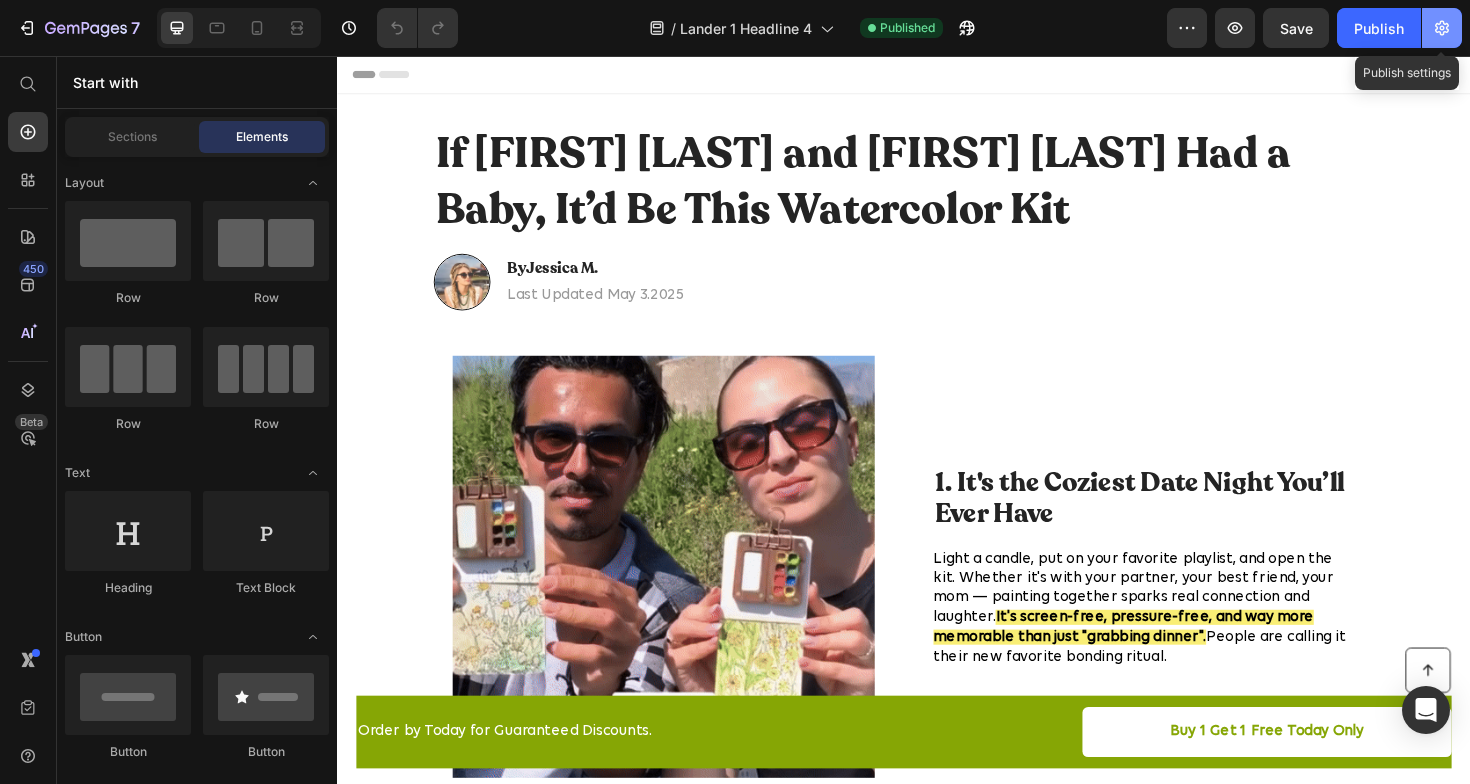 click 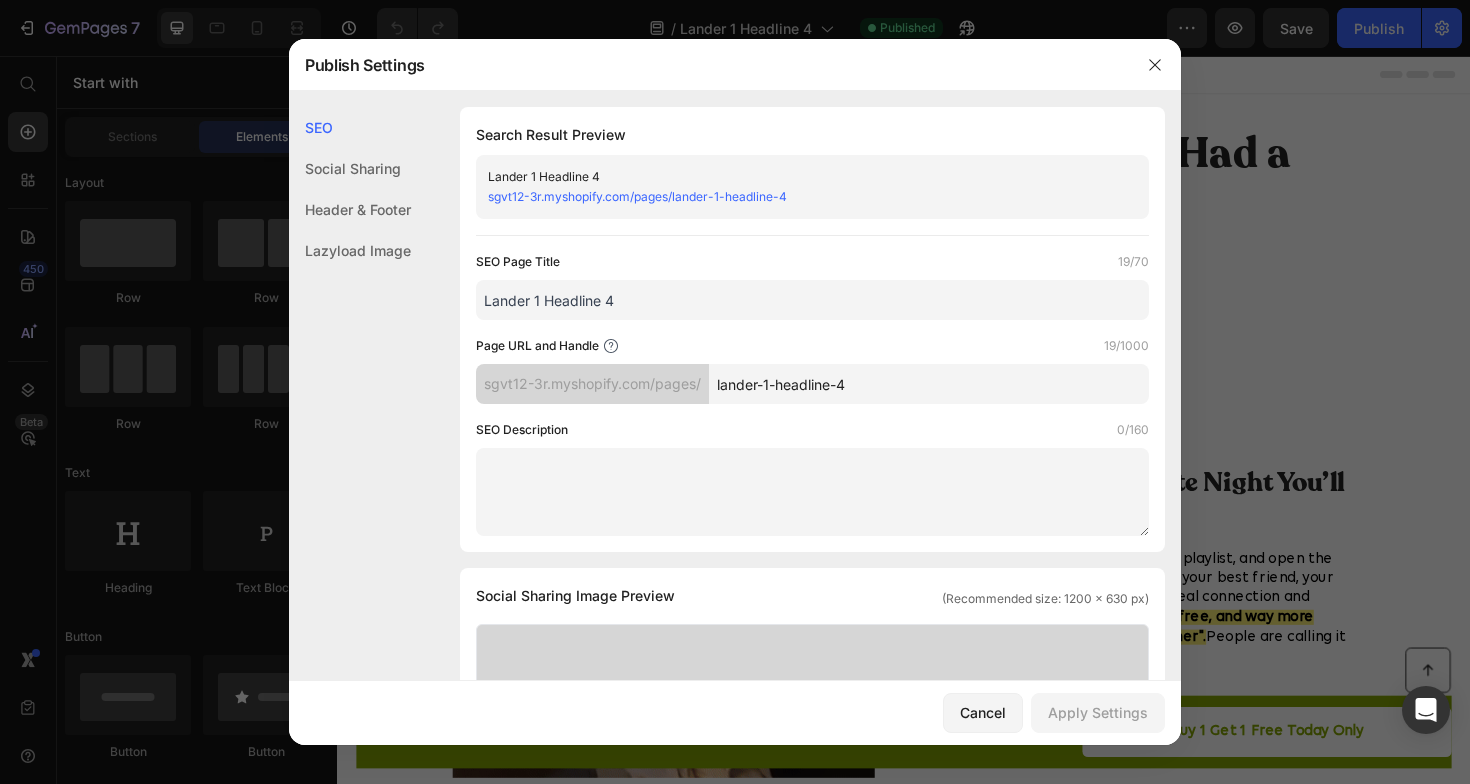 click on "Header & Footer" 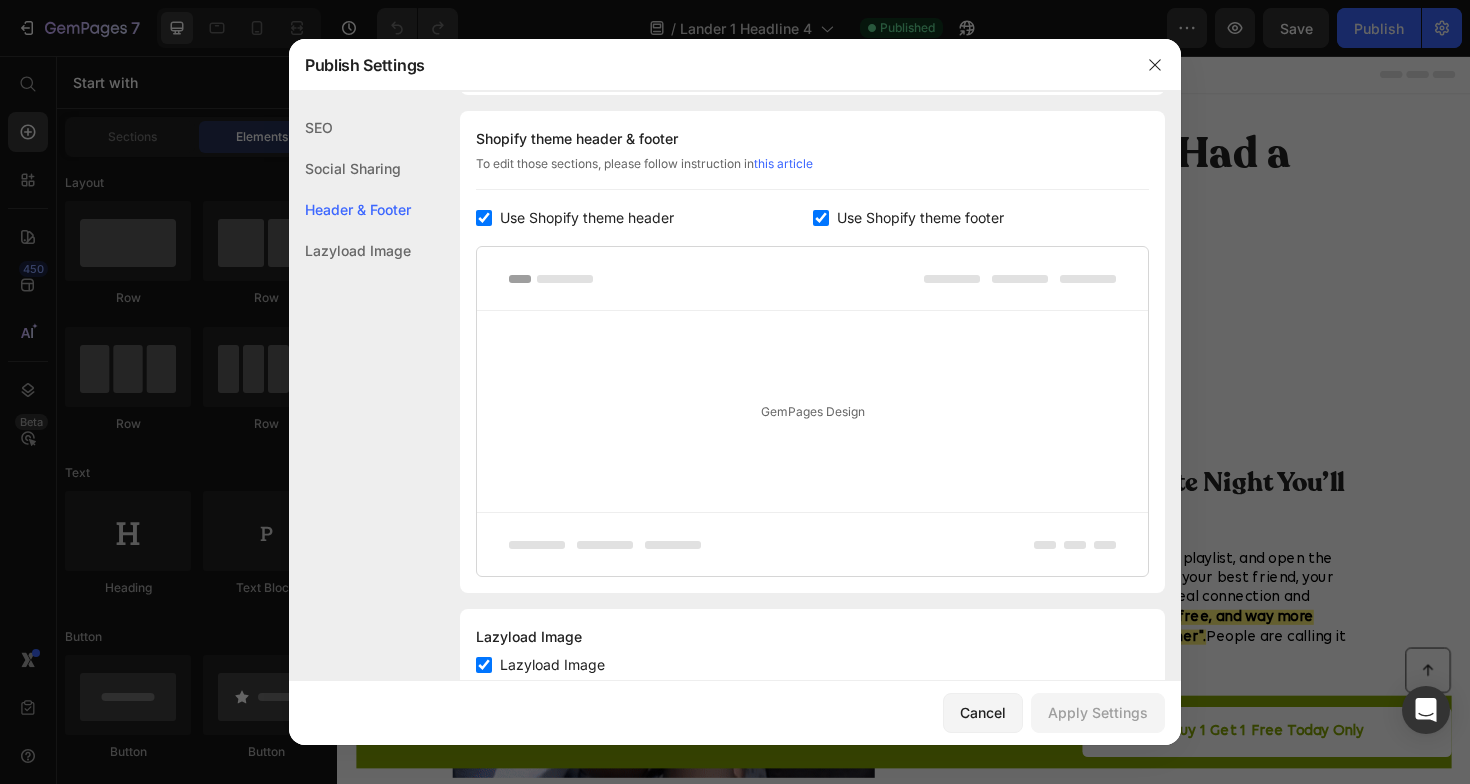 click on "Use Shopify theme header" at bounding box center [644, 218] 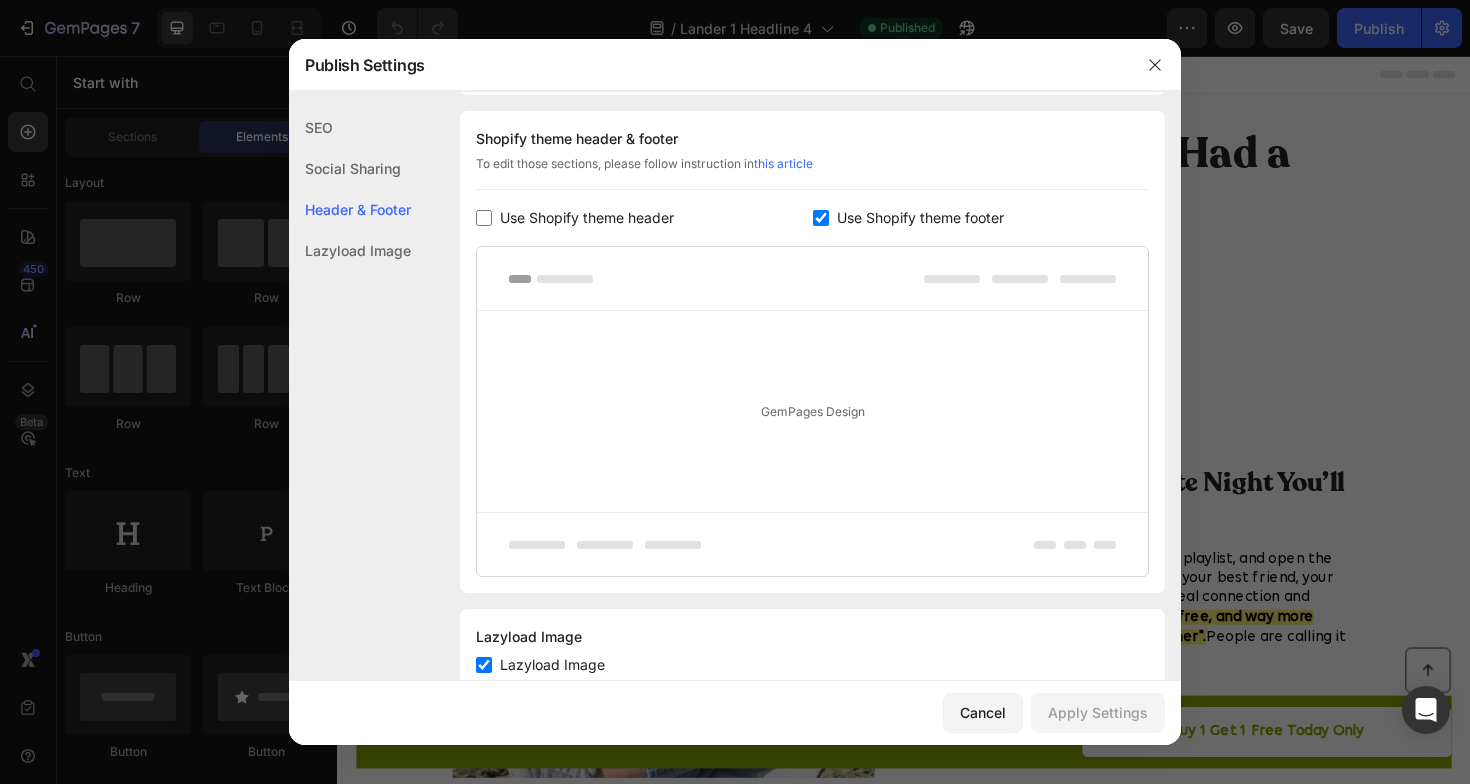 checkbox on "false" 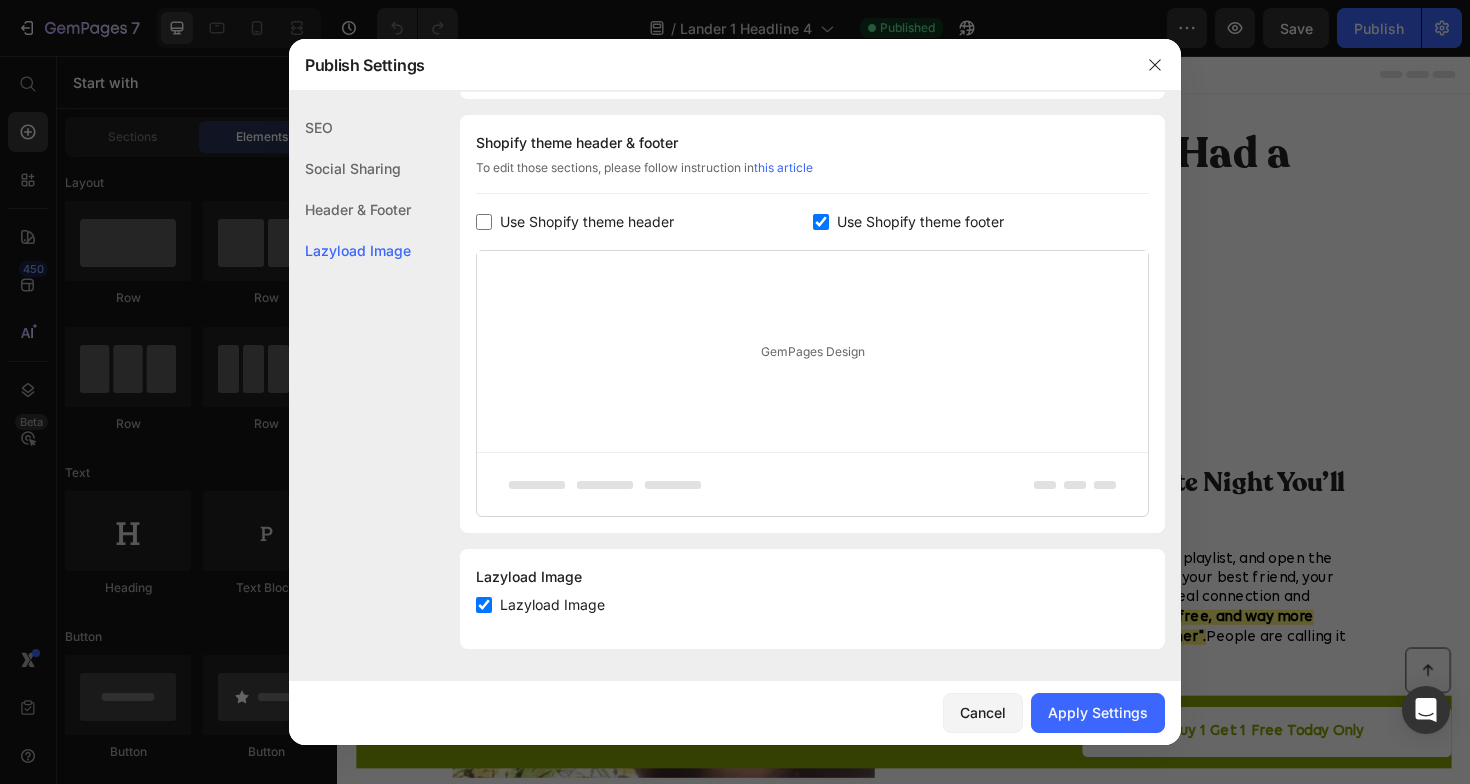 click at bounding box center (821, 222) 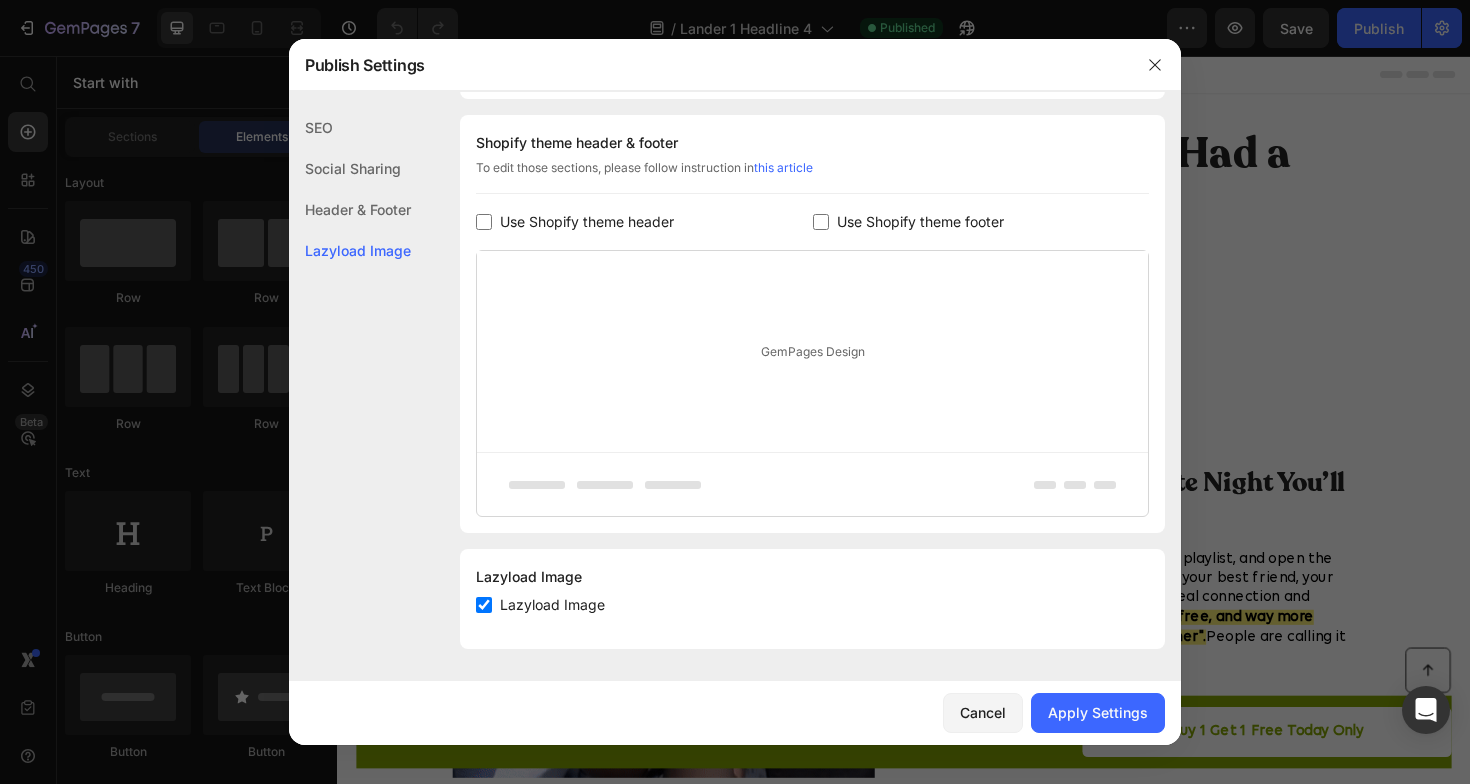 checkbox on "false" 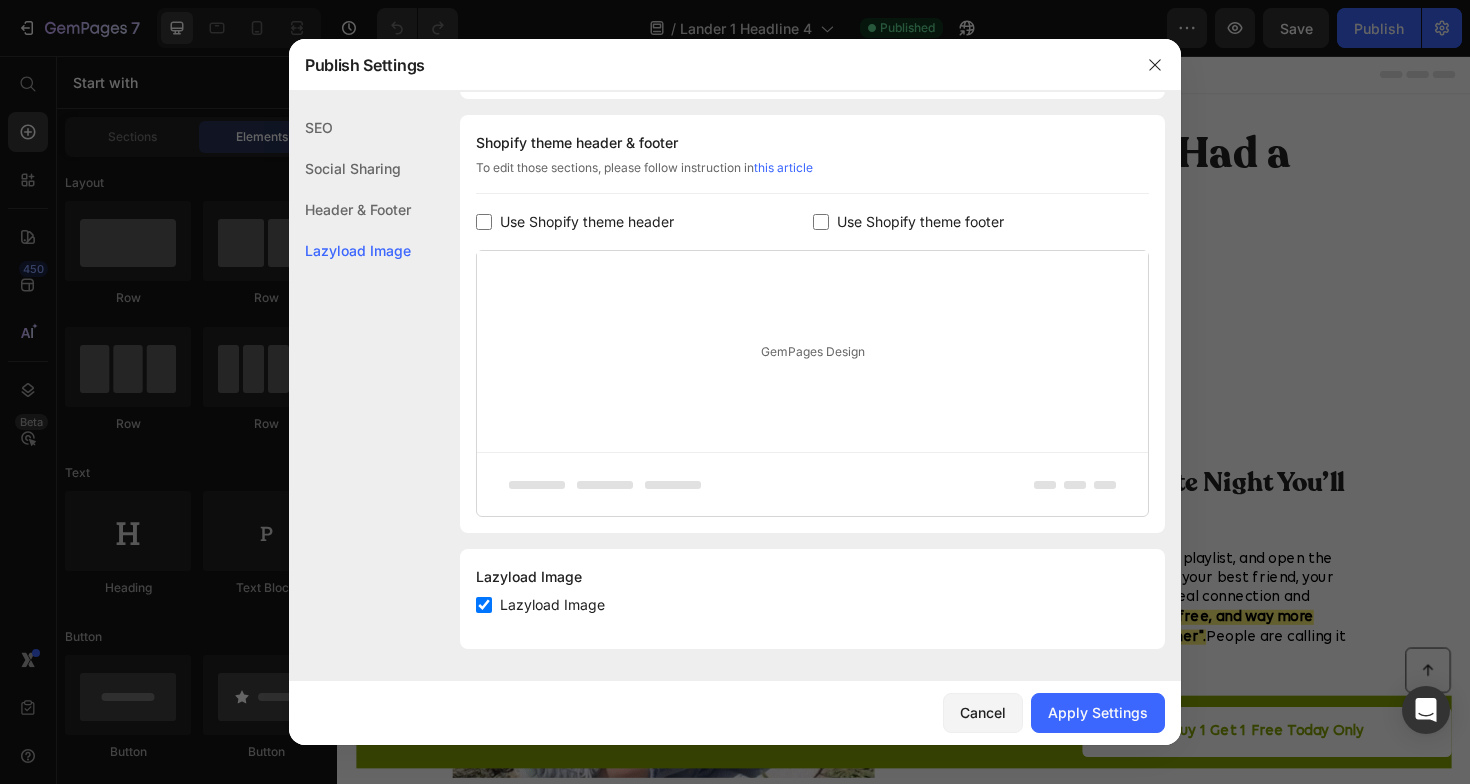 scroll, scrollTop: 869, scrollLeft: 0, axis: vertical 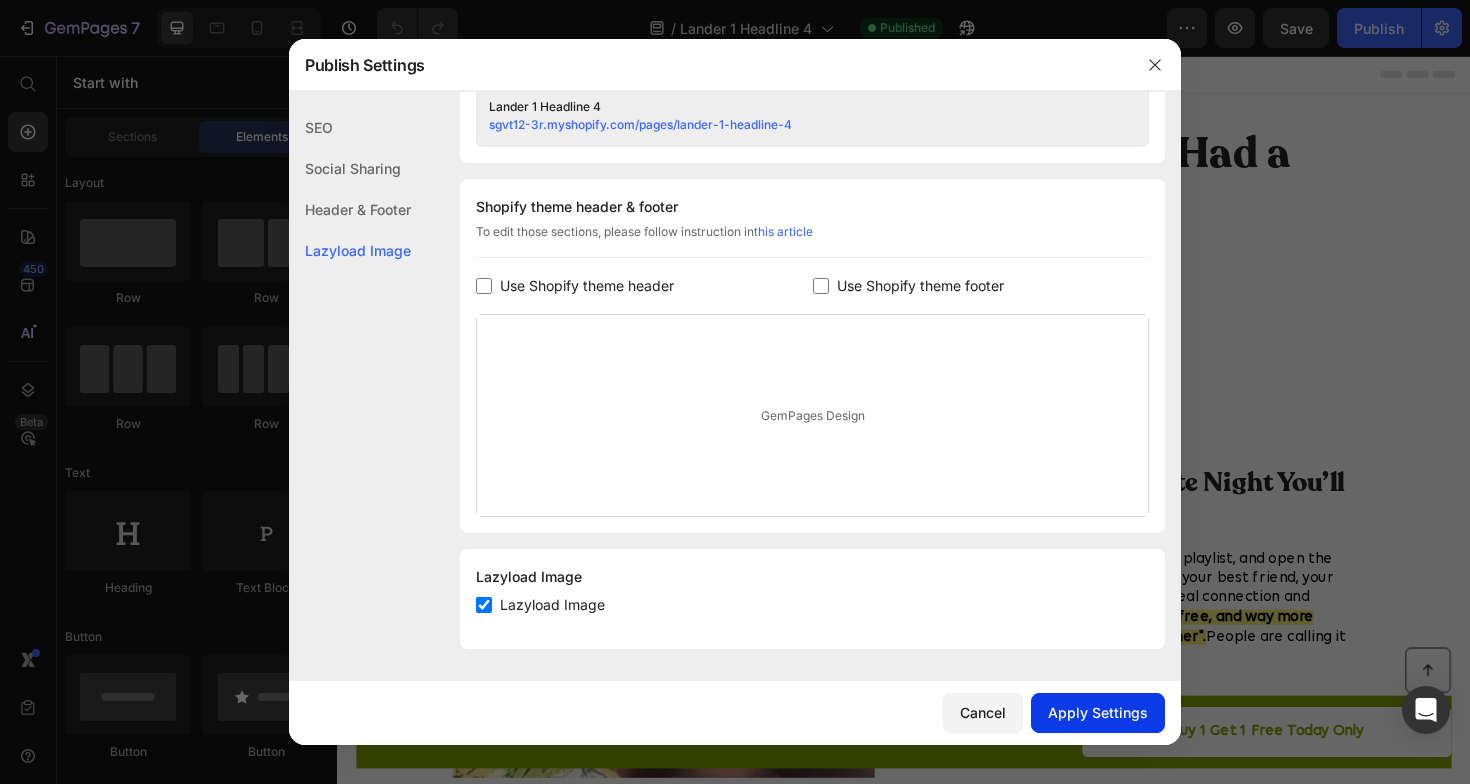 click on "Apply Settings" at bounding box center [1098, 712] 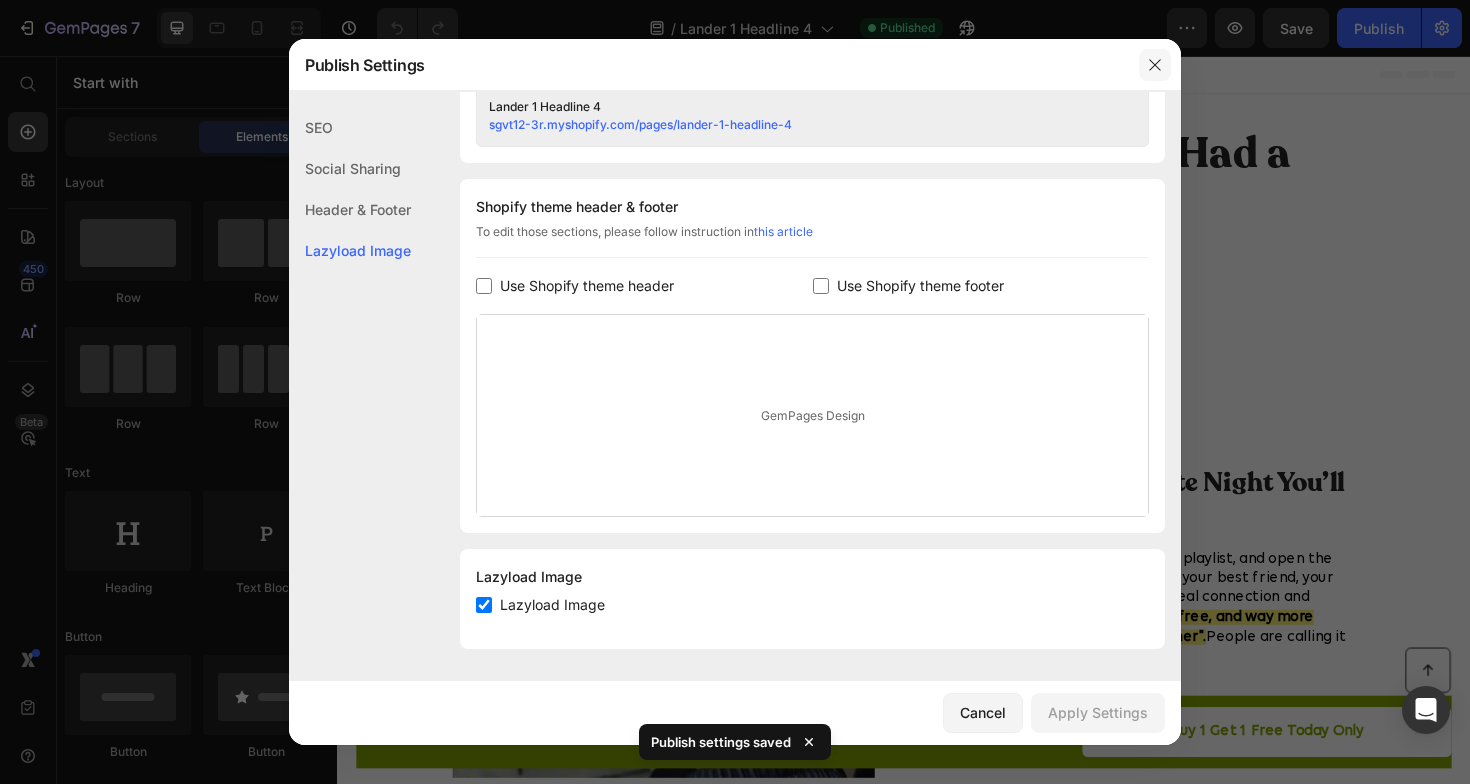 click at bounding box center [1155, 65] 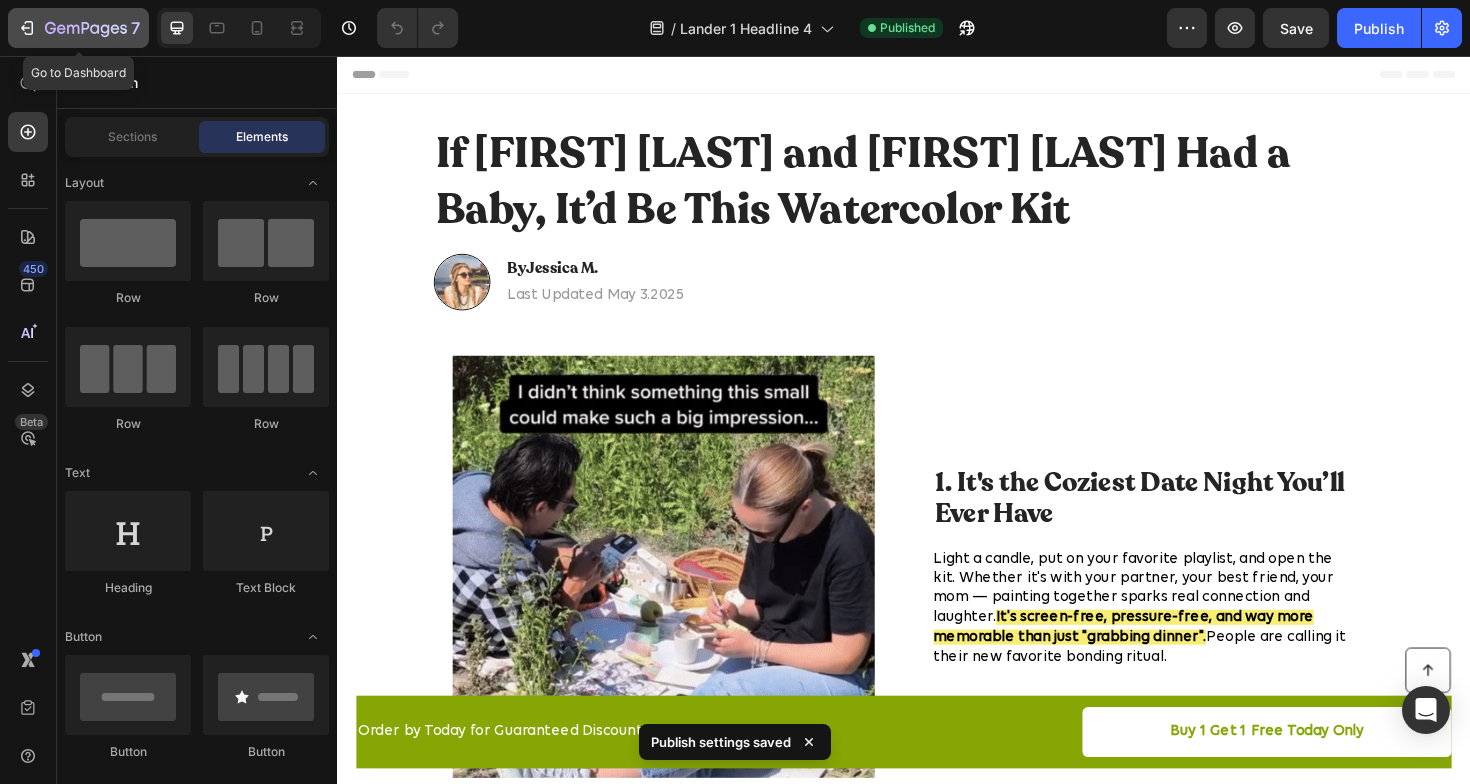 click 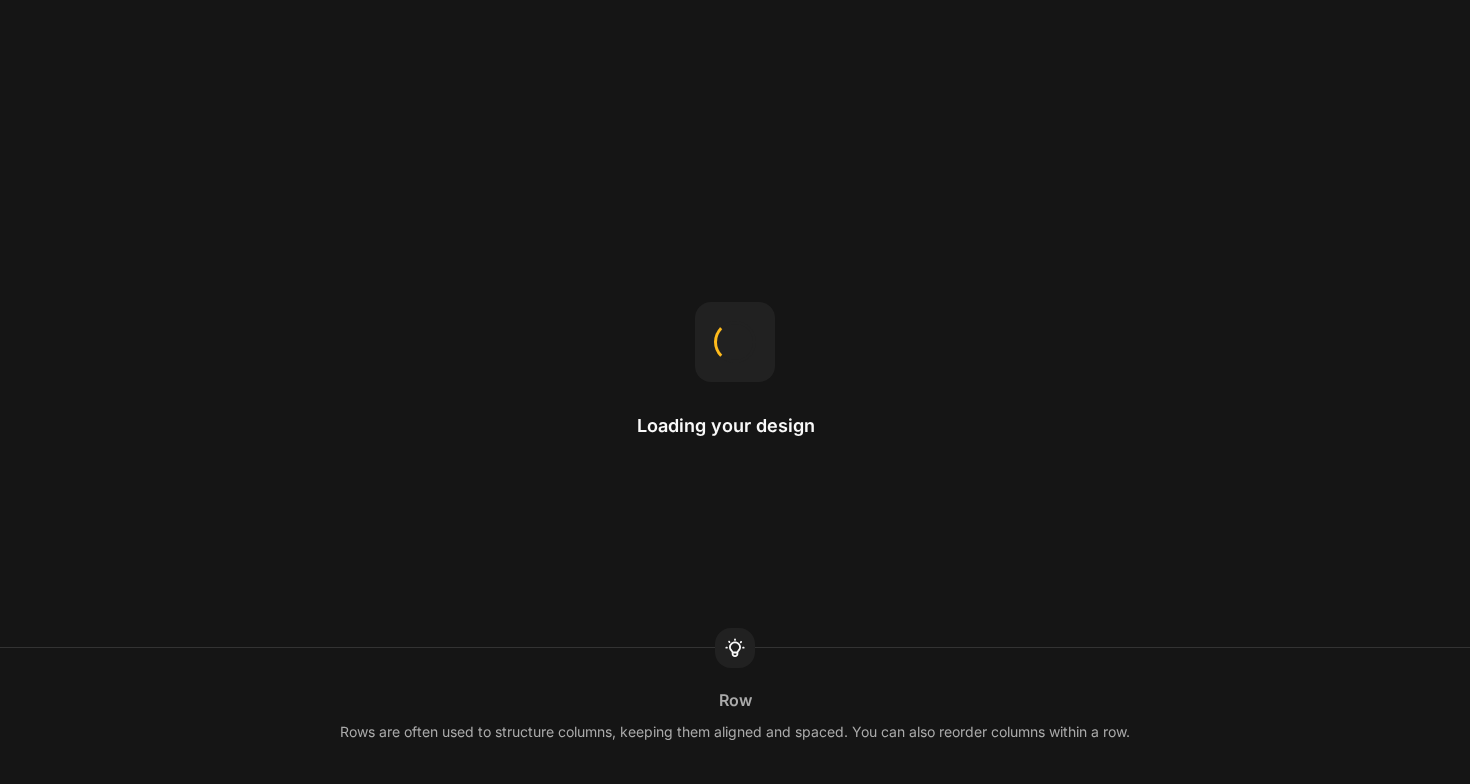scroll, scrollTop: 0, scrollLeft: 0, axis: both 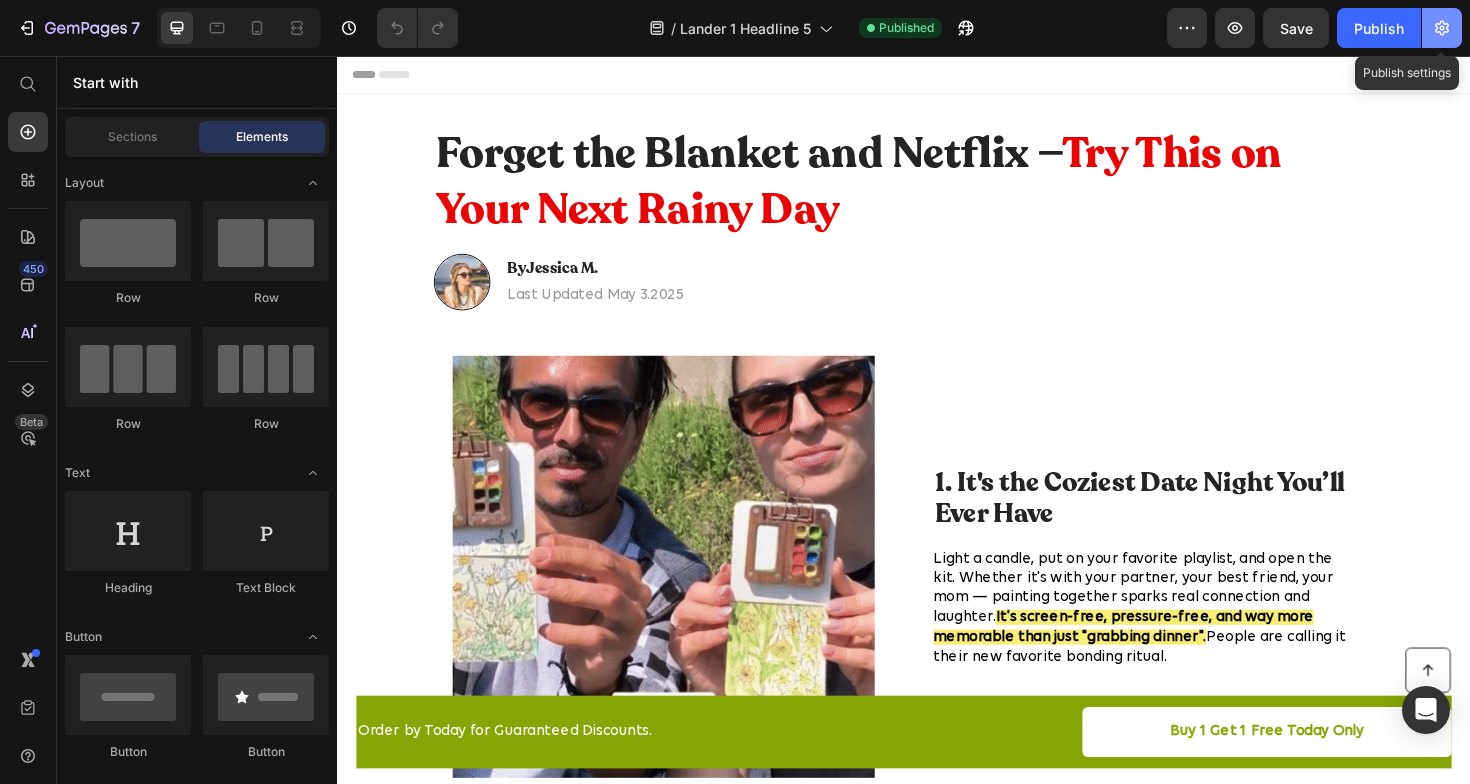 click 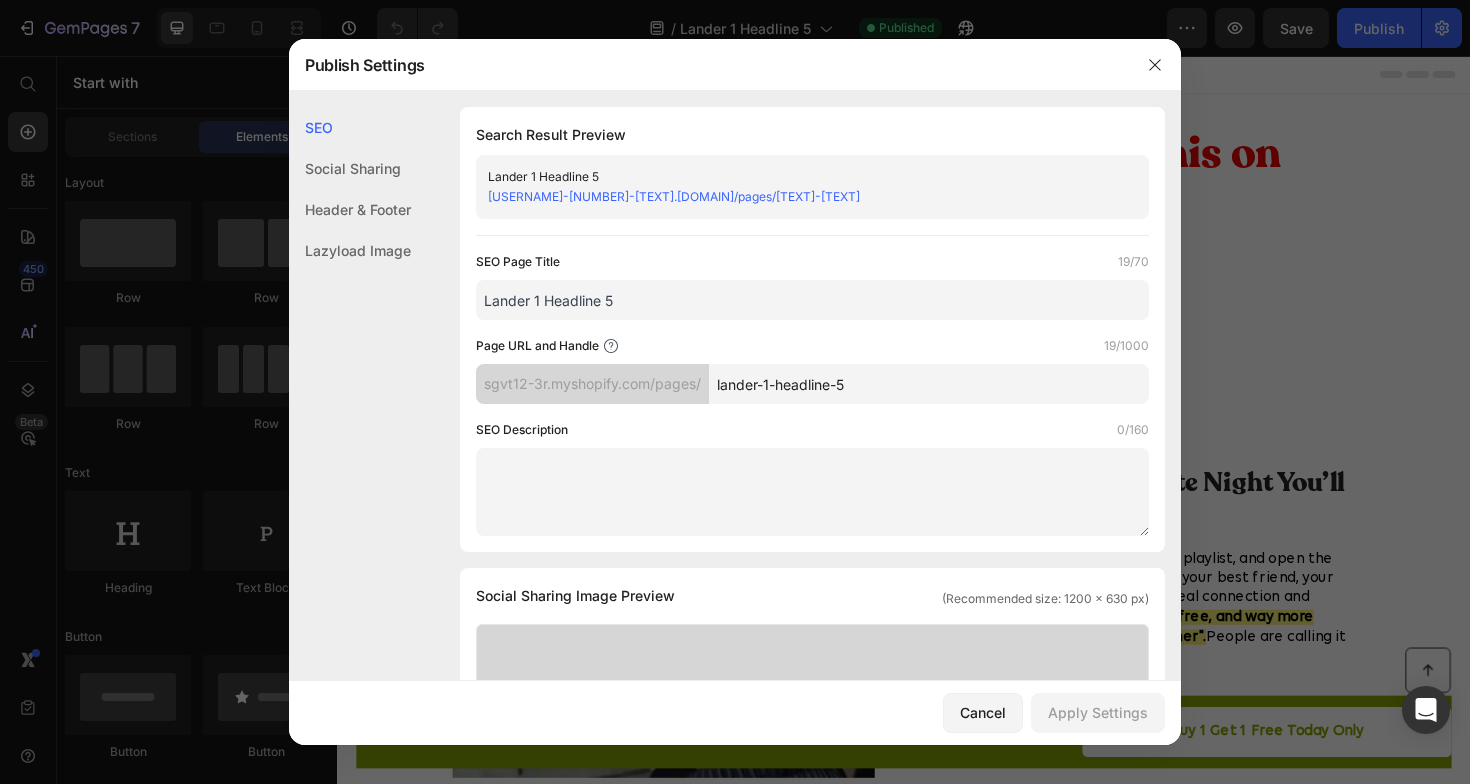 click on "Header & Footer" 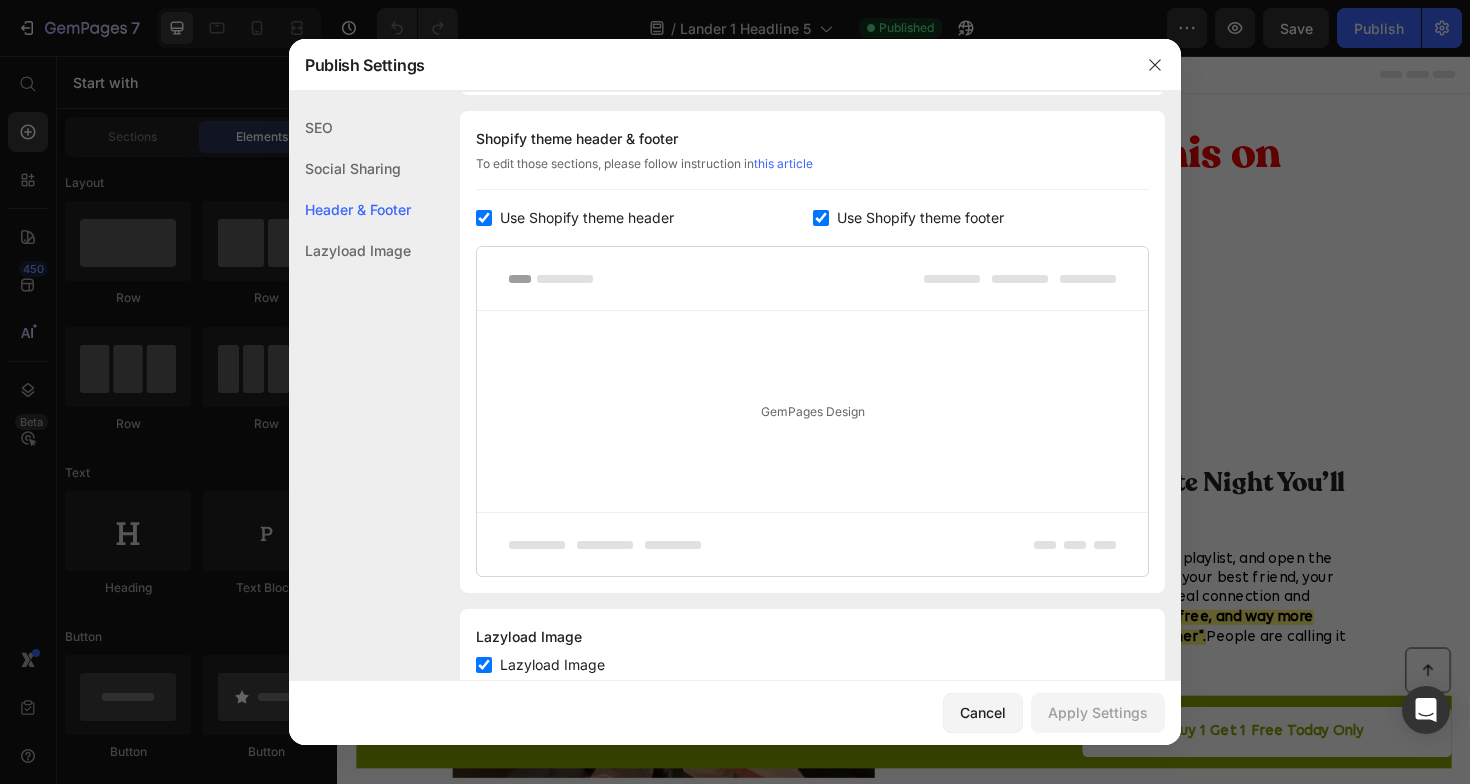 click at bounding box center [484, 218] 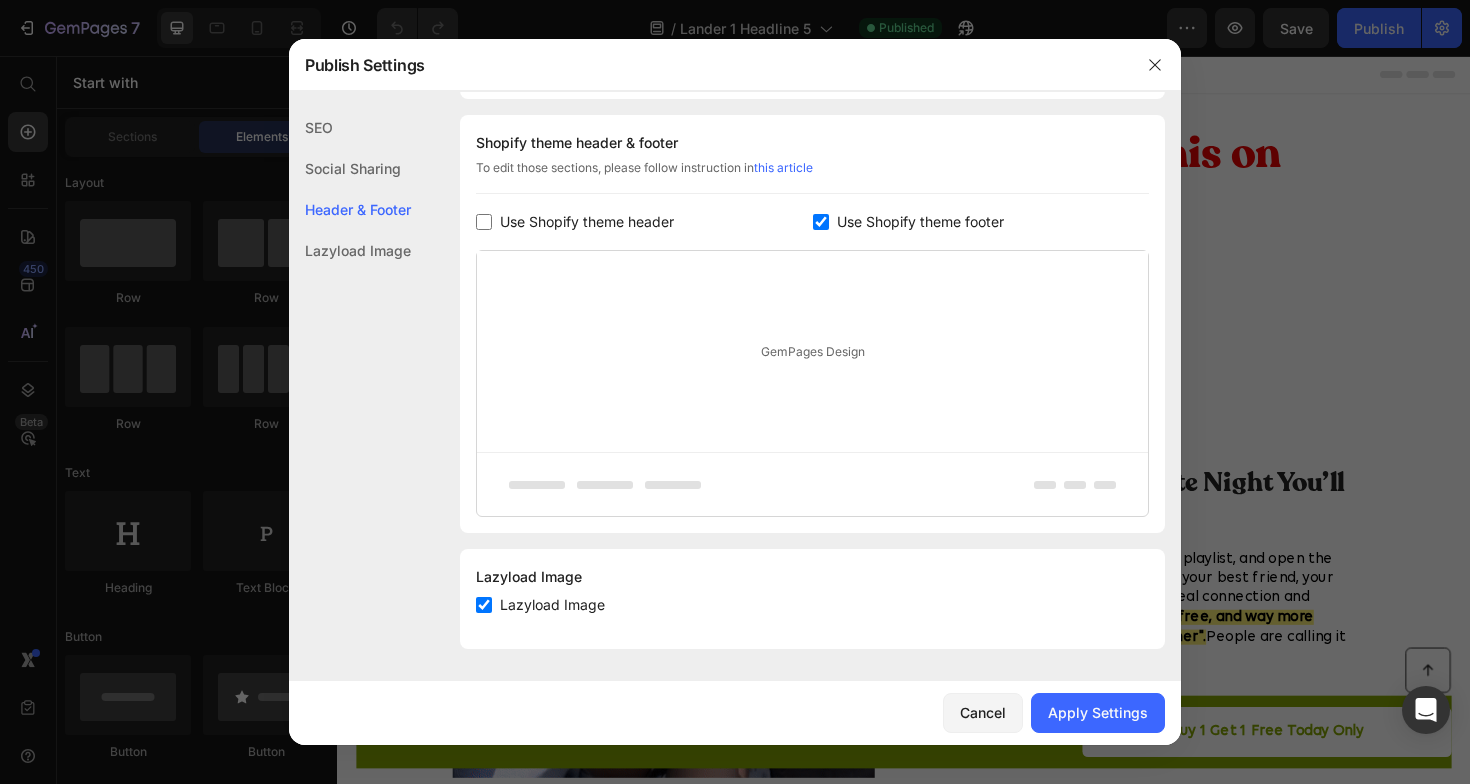 scroll, scrollTop: 933, scrollLeft: 0, axis: vertical 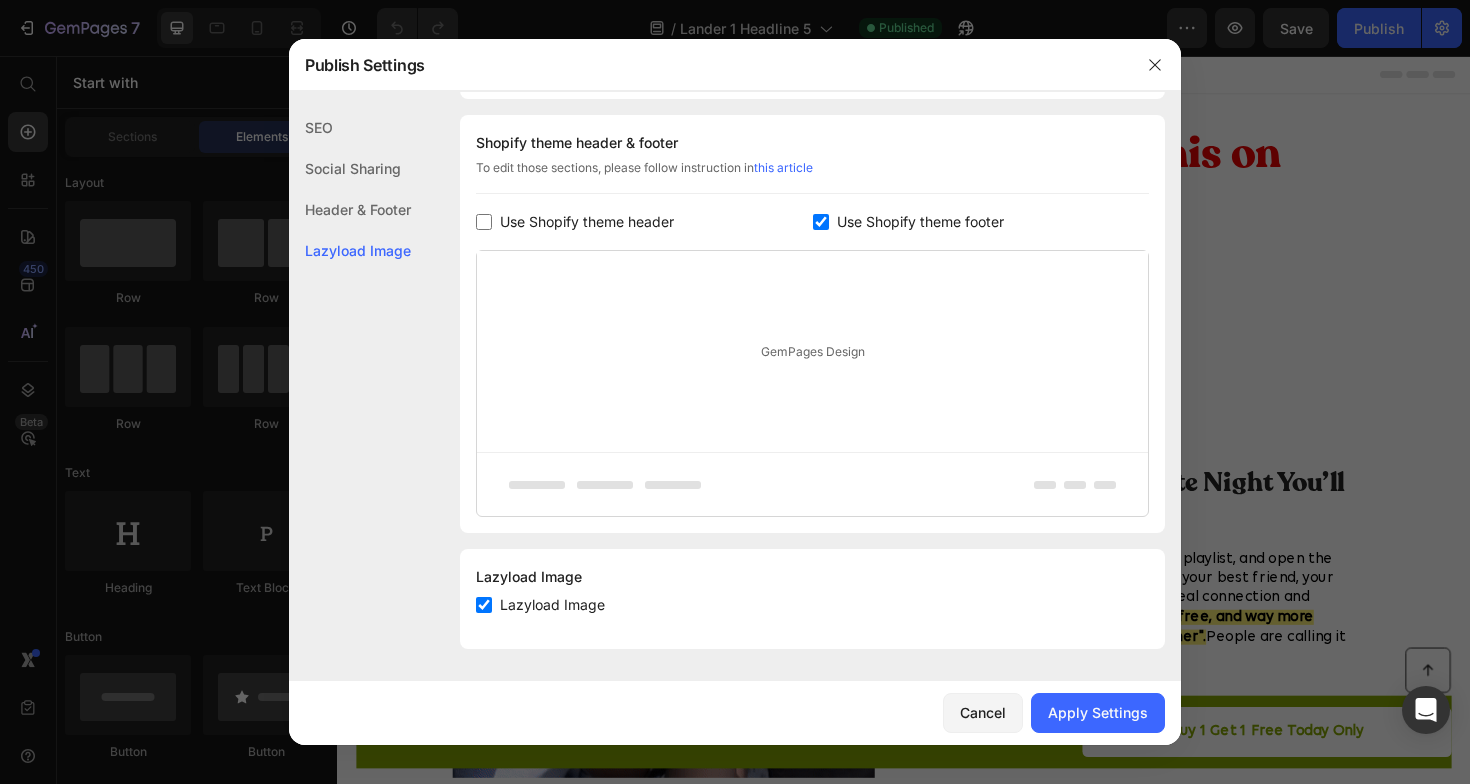 click on "Use Shopify theme header" at bounding box center [644, 222] 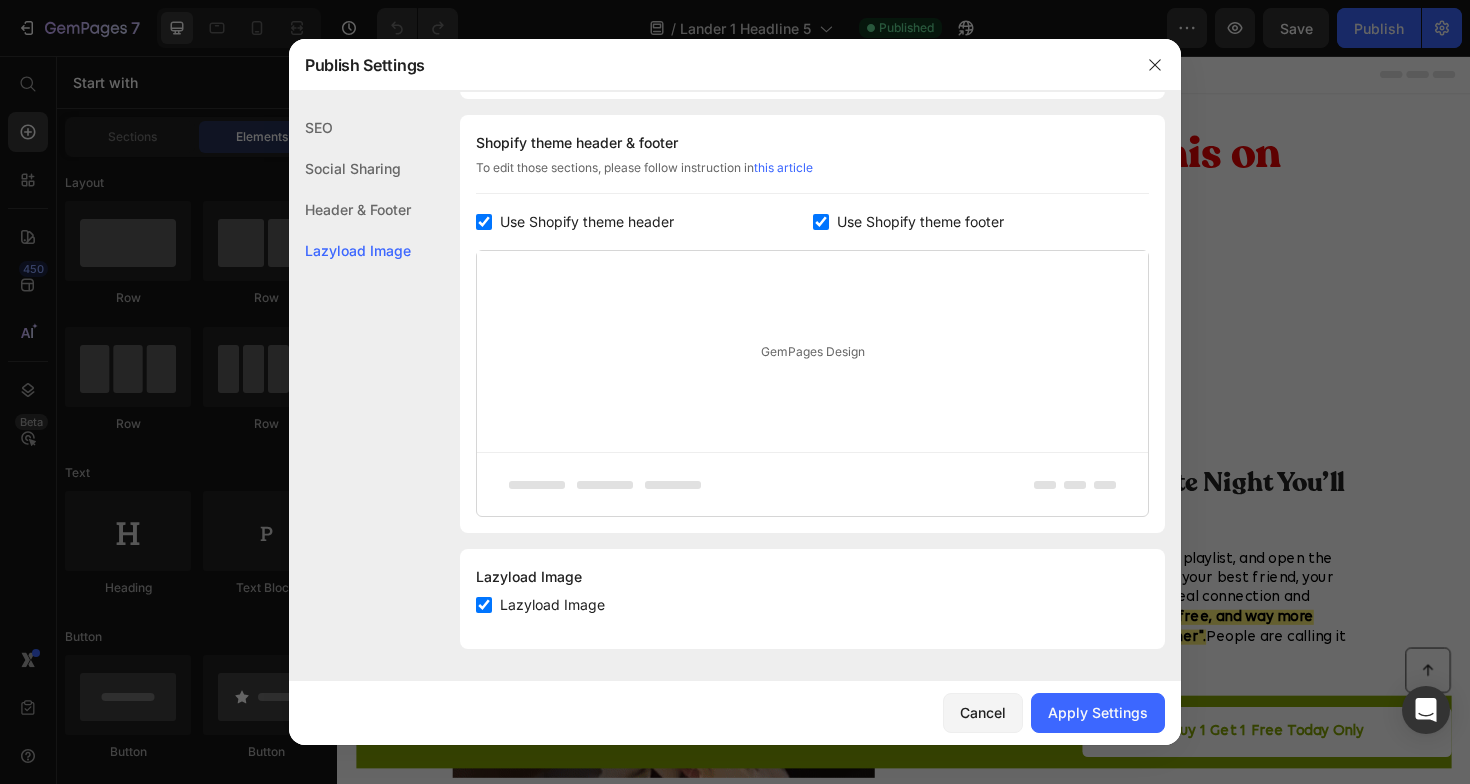 checkbox on "true" 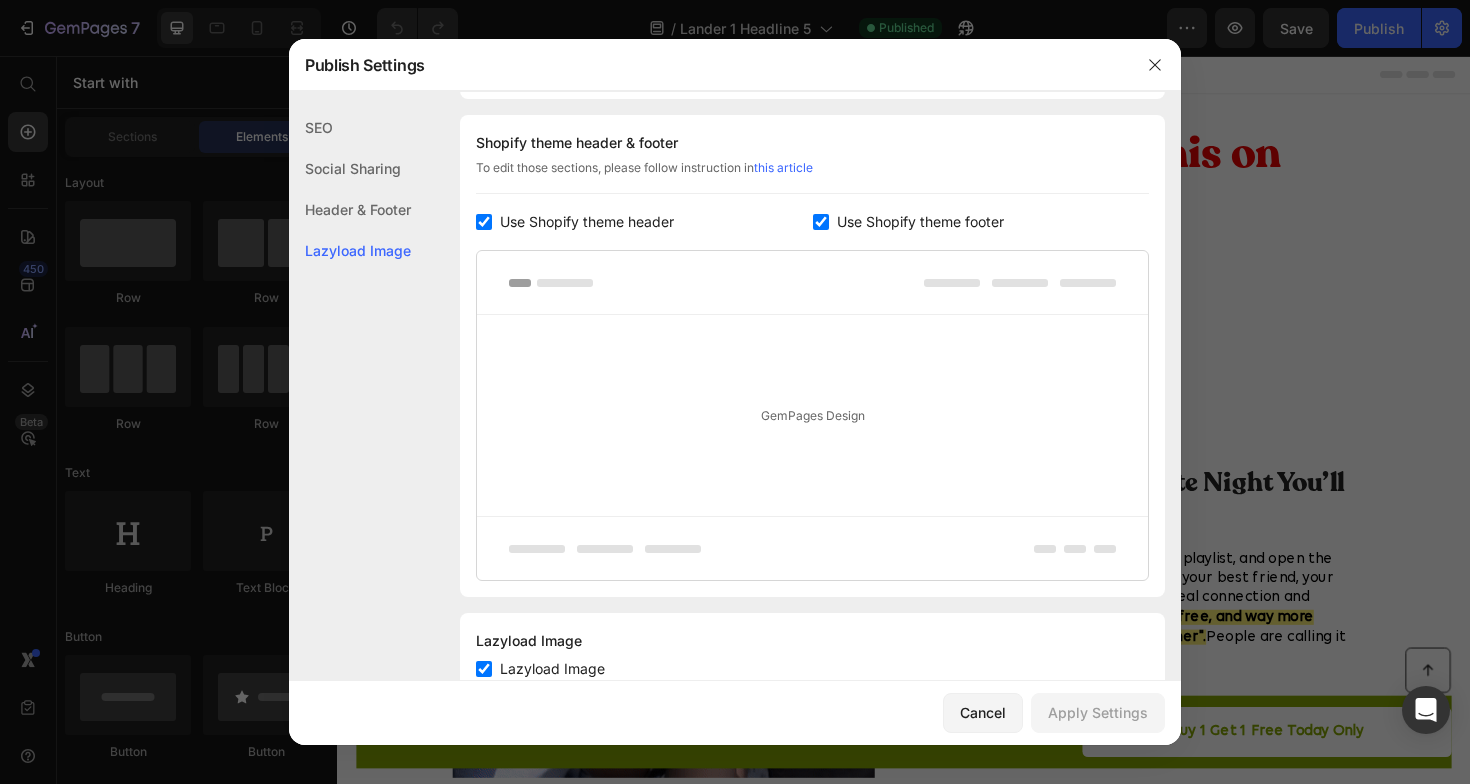 click on "Use Shopify theme footer" at bounding box center [981, 222] 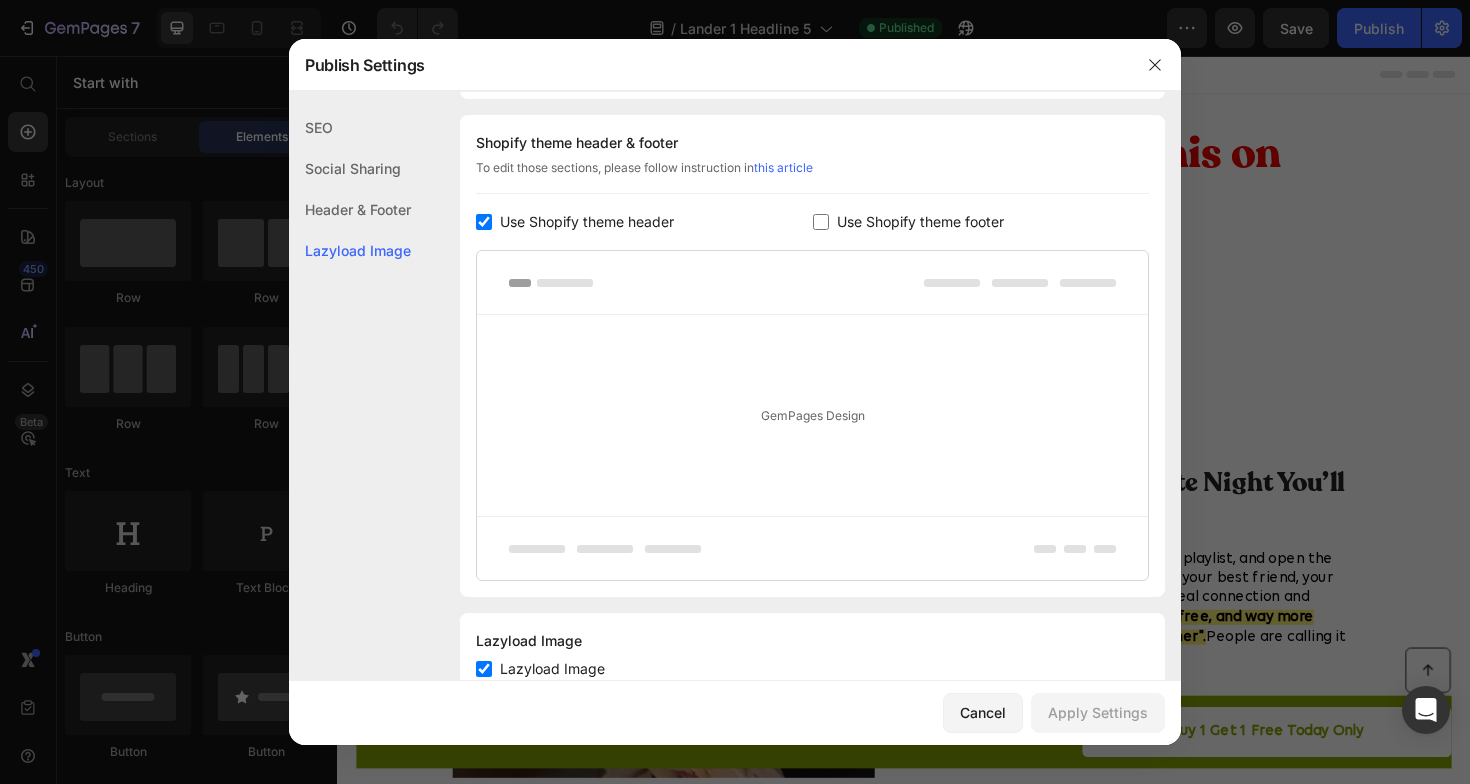 checkbox on "false" 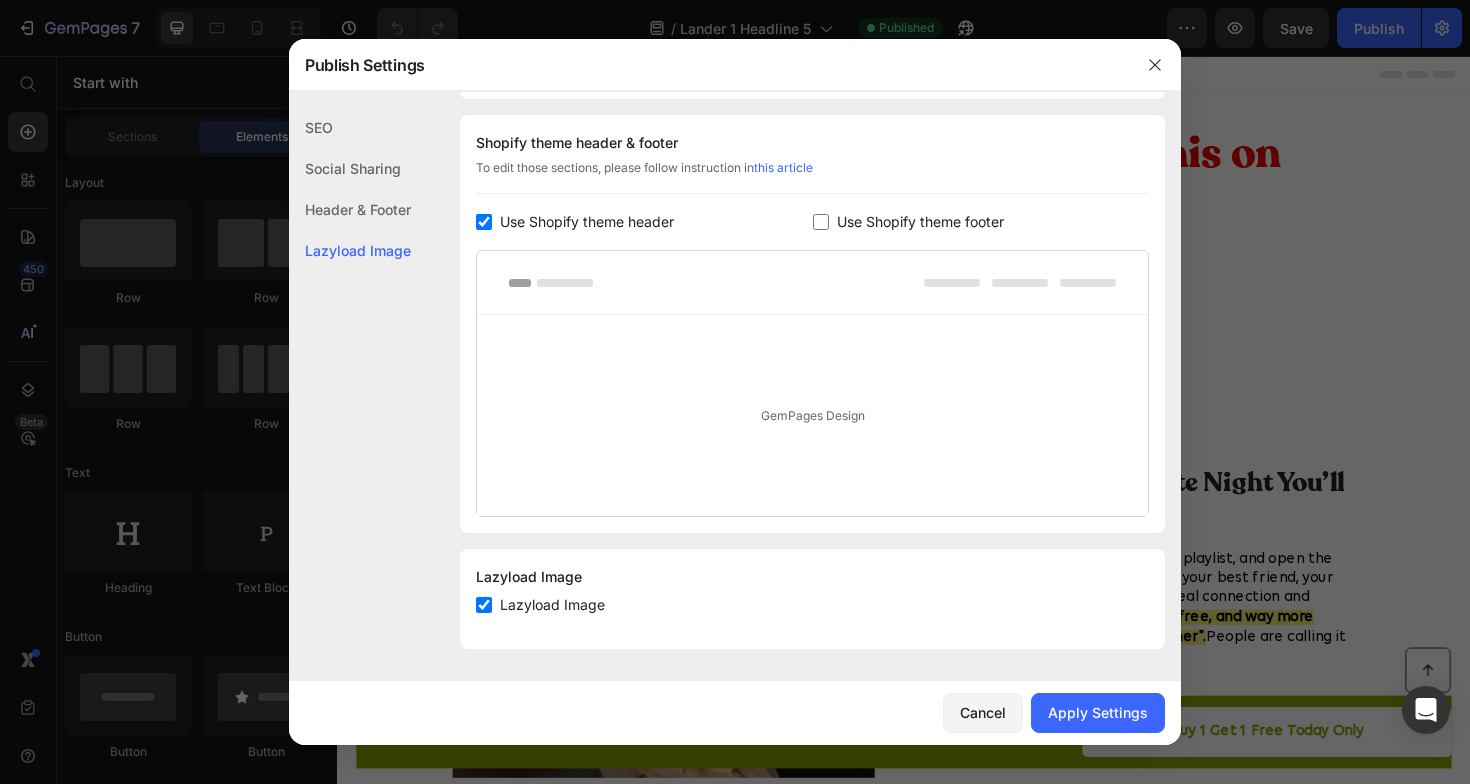 click at bounding box center [484, 222] 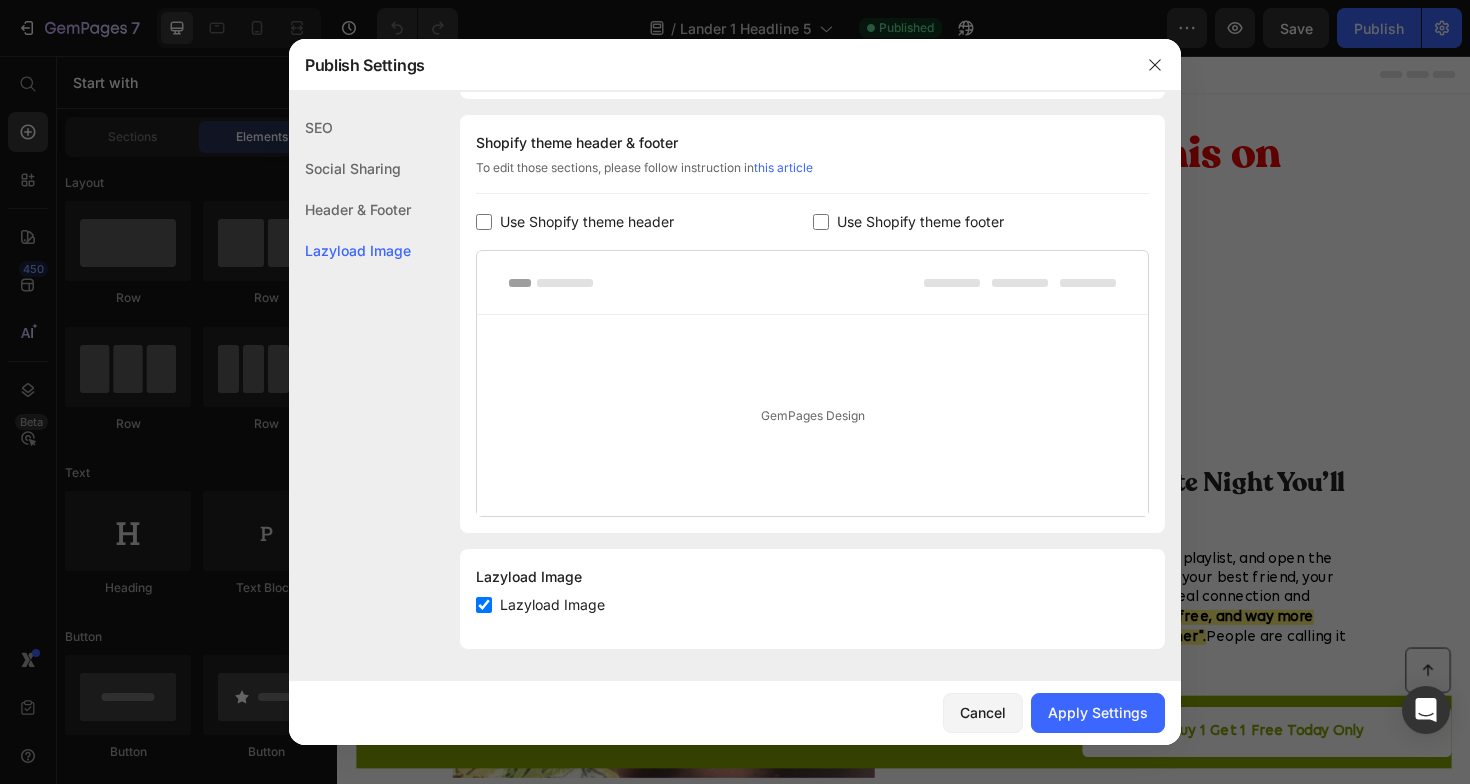 checkbox on "false" 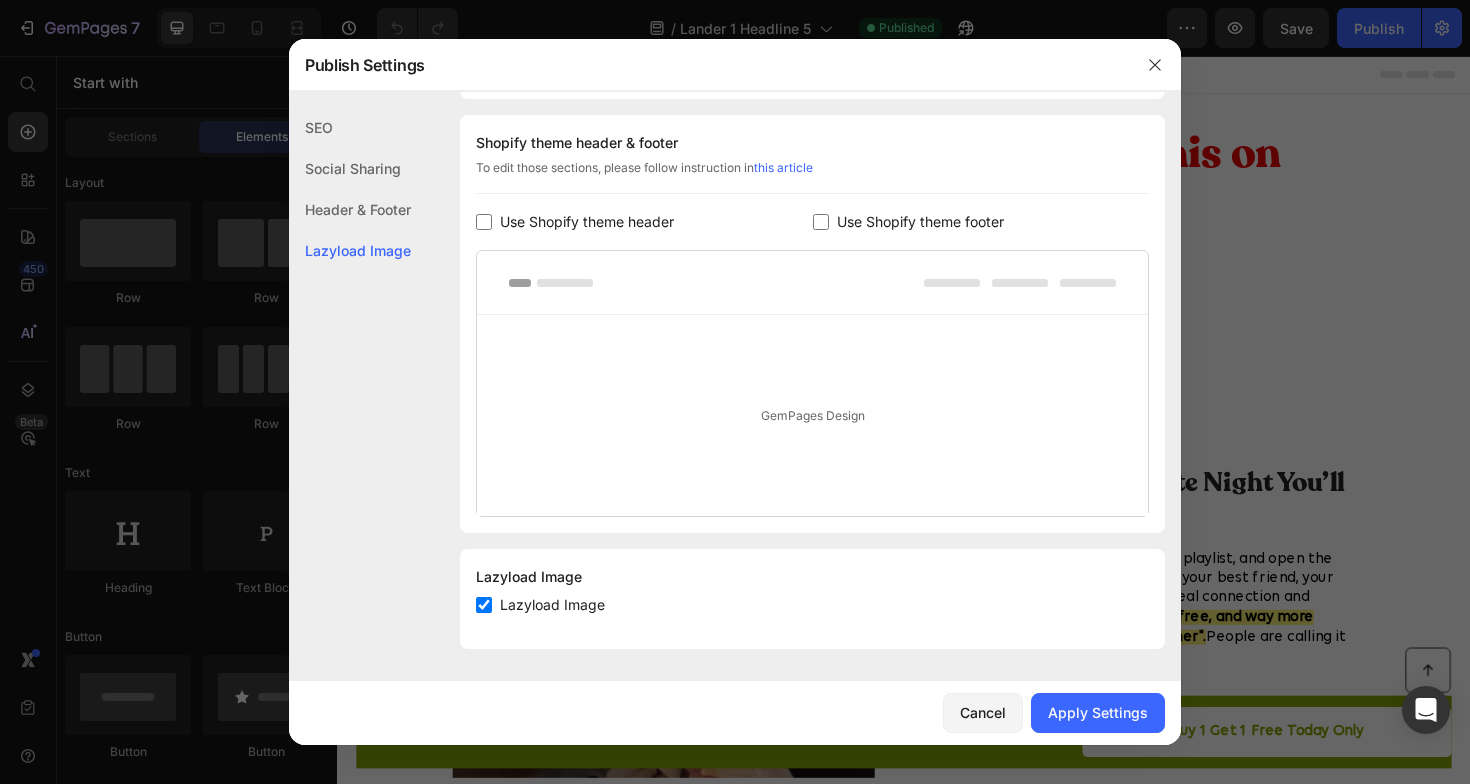 scroll, scrollTop: 869, scrollLeft: 0, axis: vertical 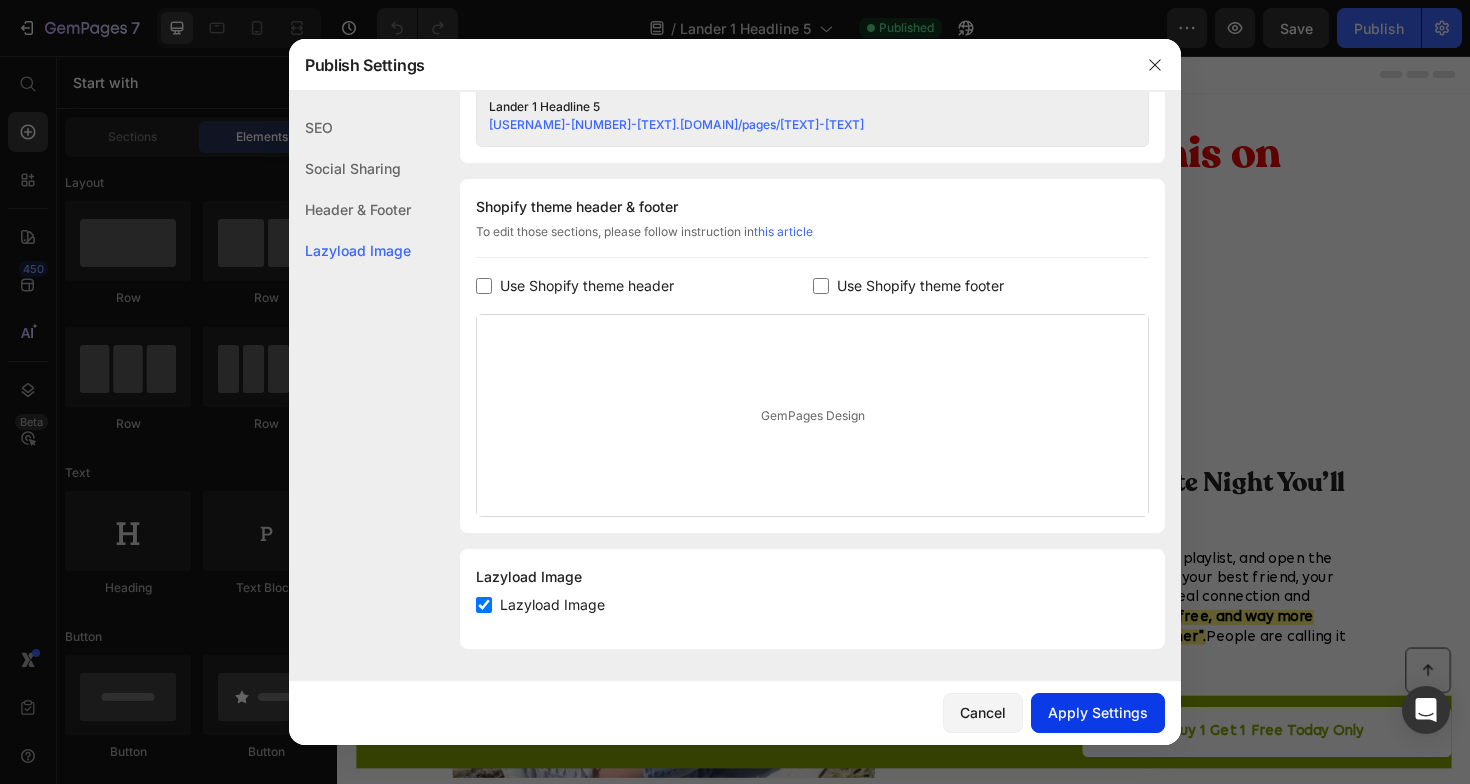 click on "Apply Settings" at bounding box center [1098, 712] 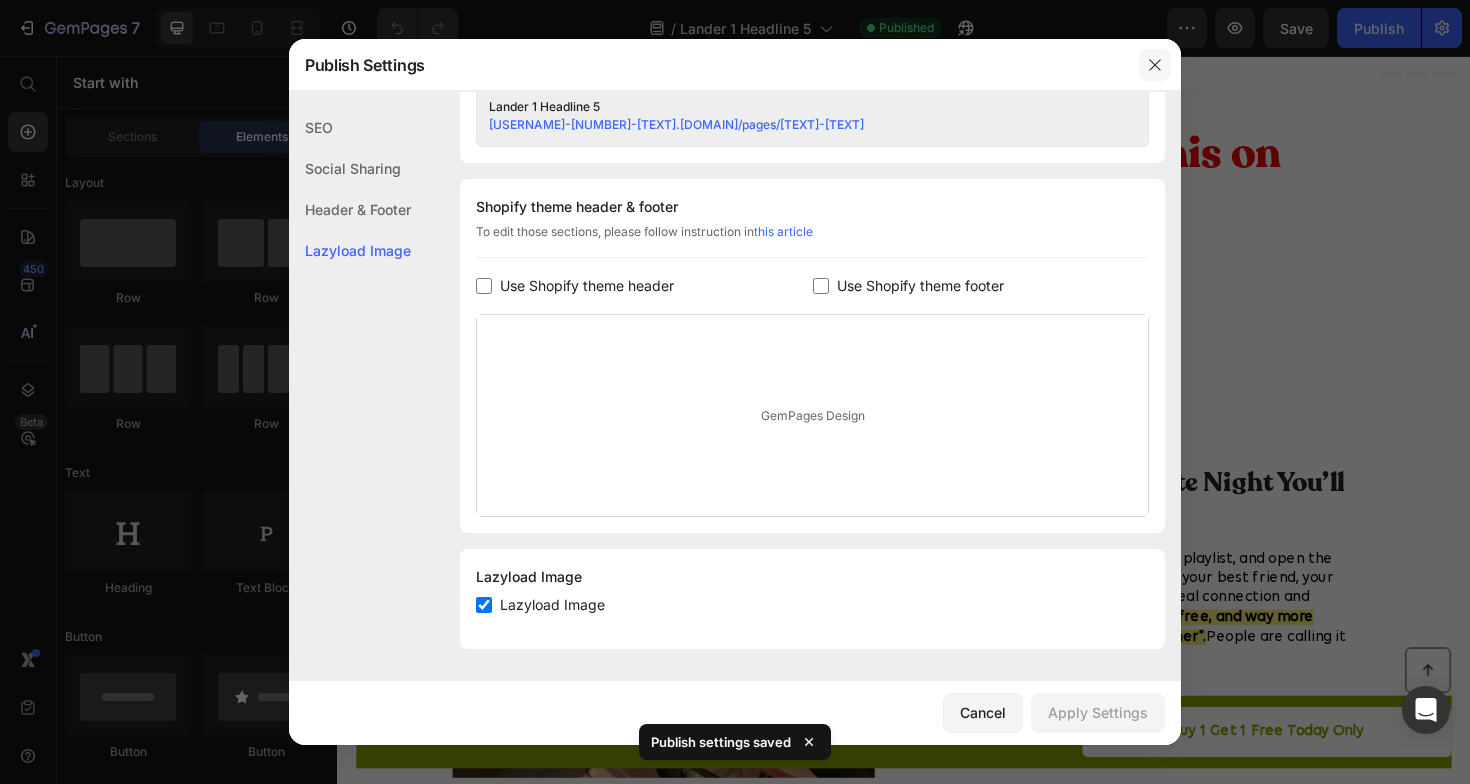 click 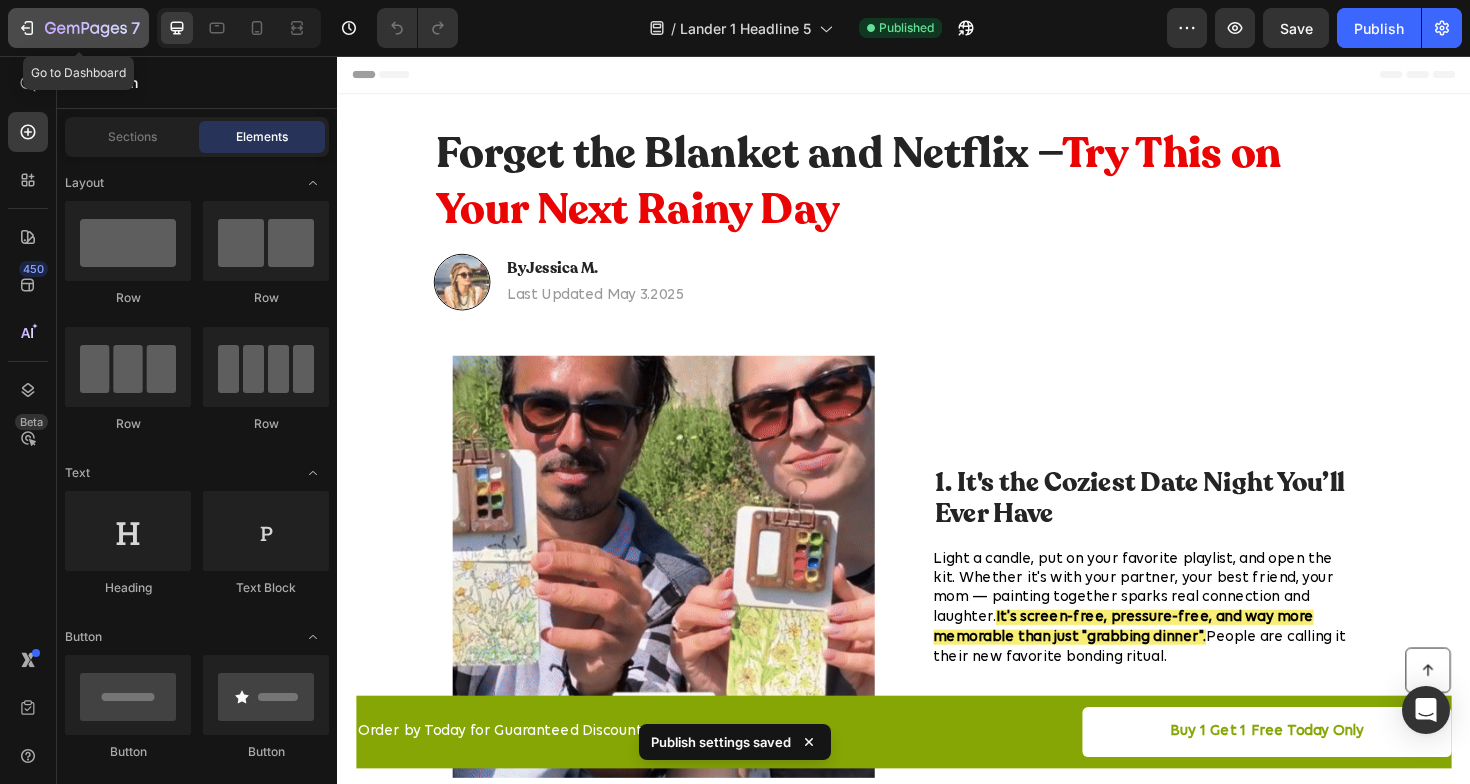 click 